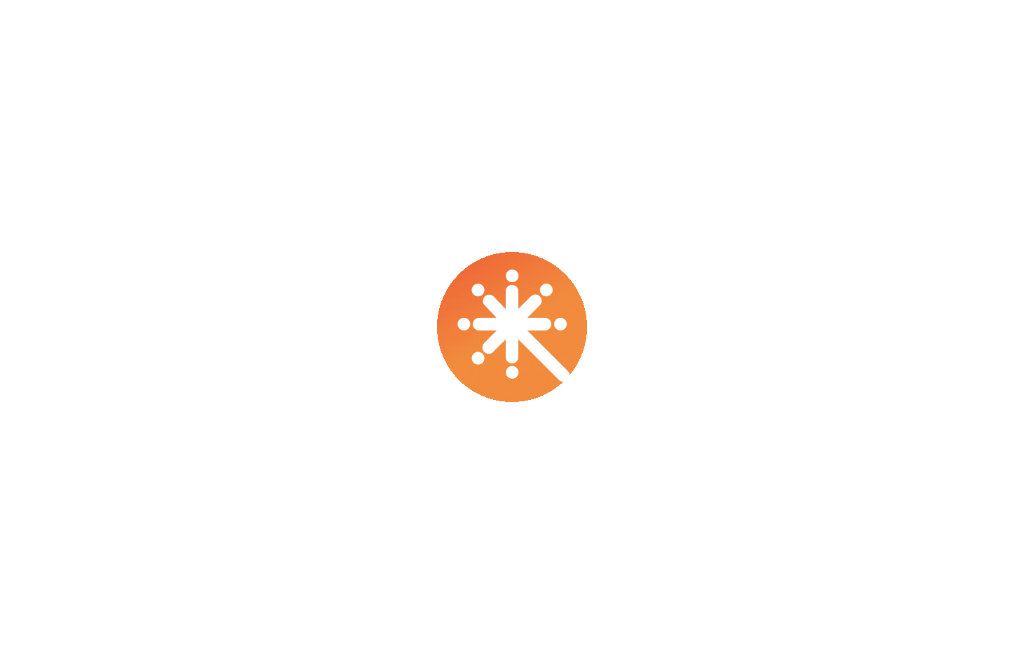 scroll, scrollTop: 0, scrollLeft: 0, axis: both 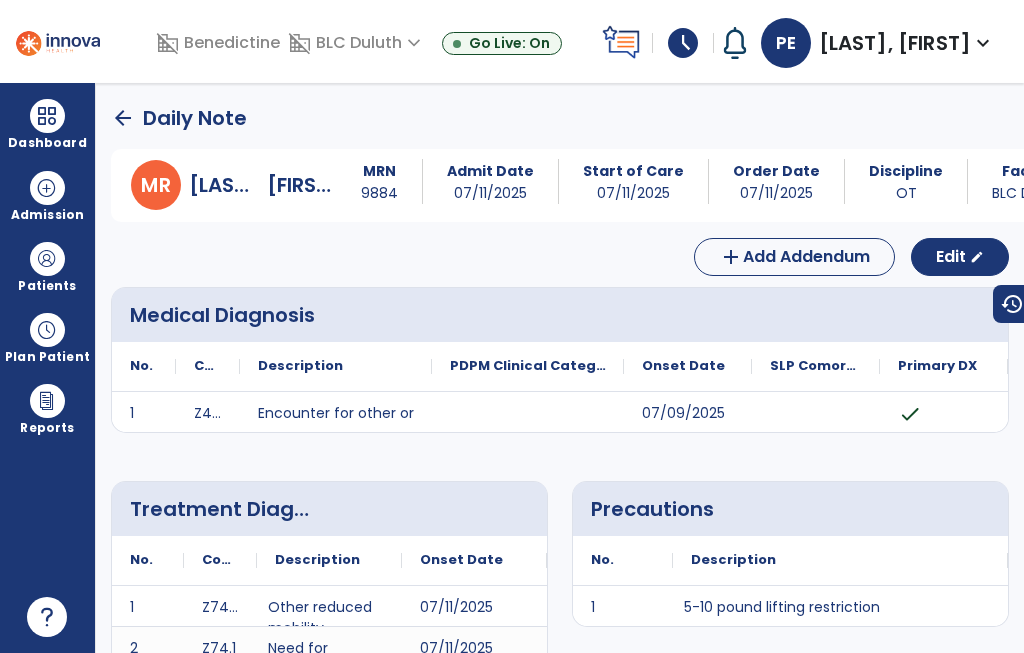 click on "arrow_back" 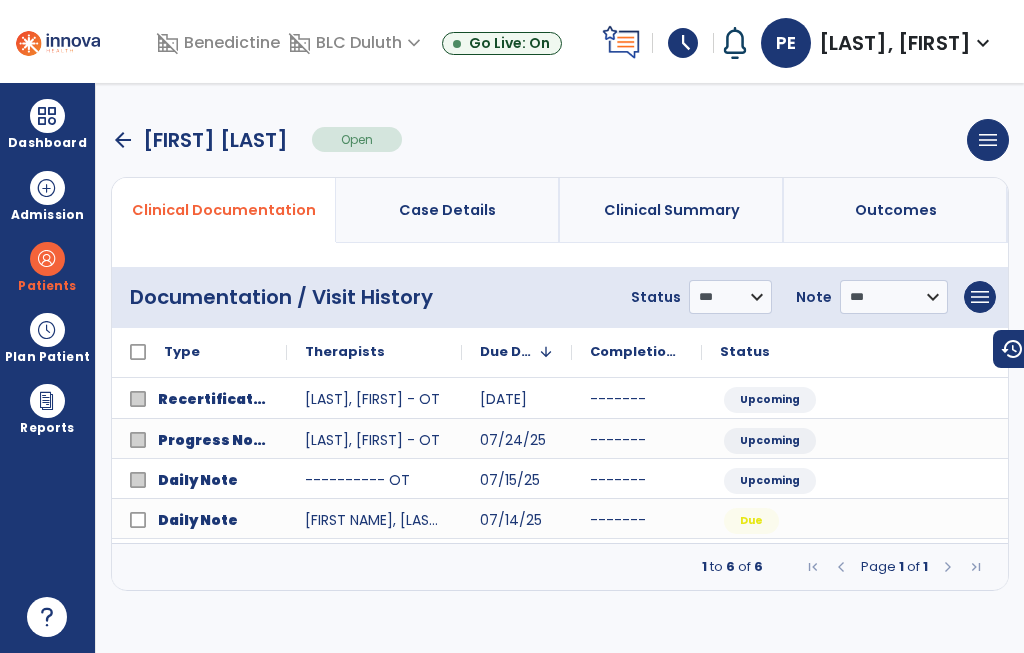 click on "arrow_back" at bounding box center (123, 140) 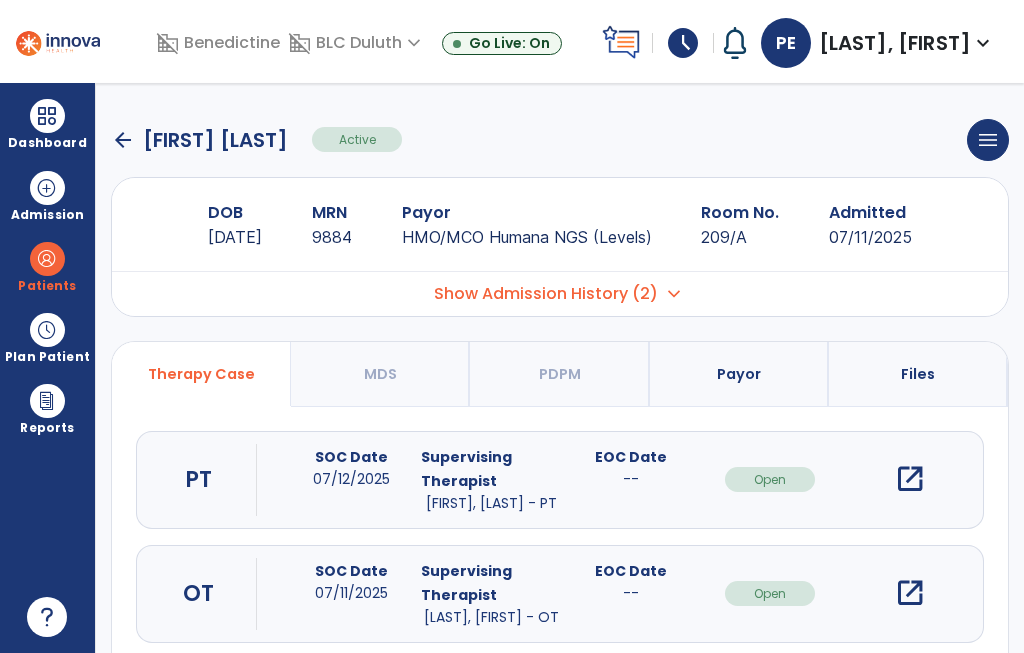 click on "arrow_back" 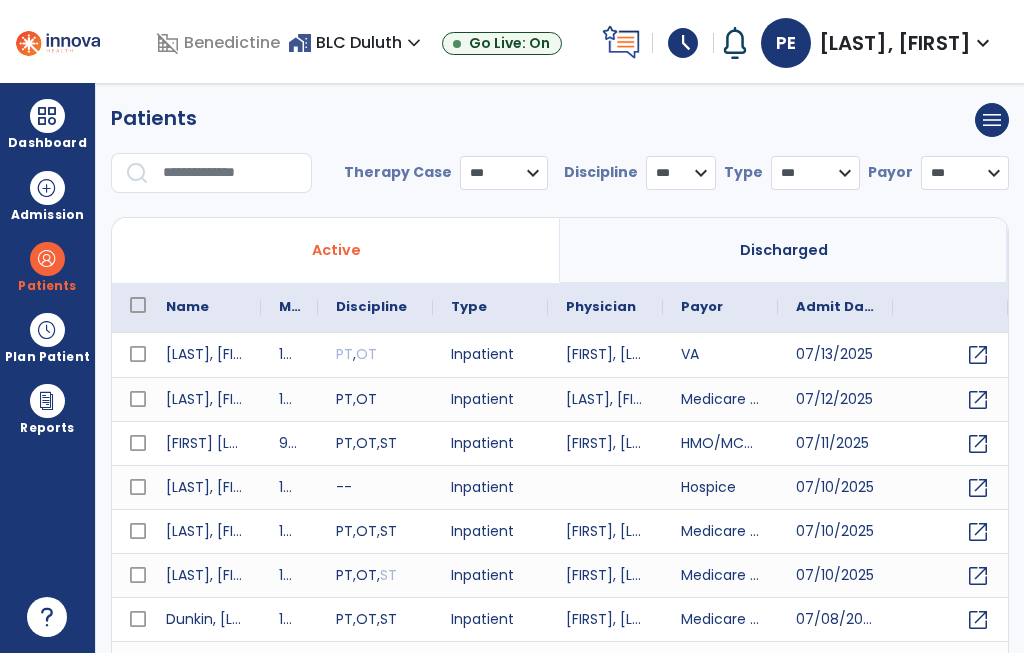 click at bounding box center (230, 173) 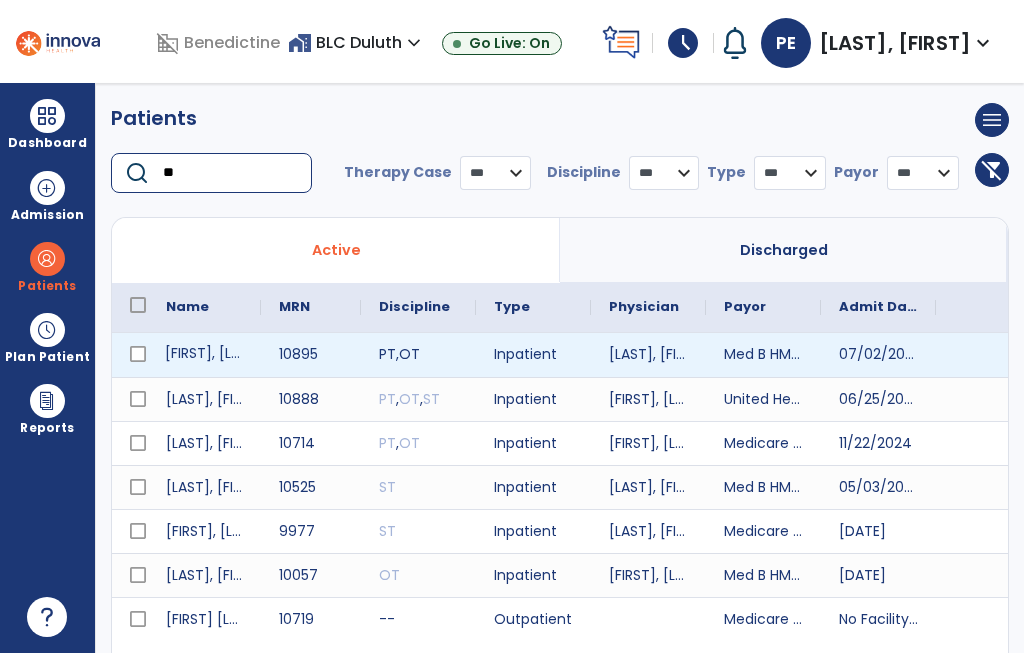 type on "**" 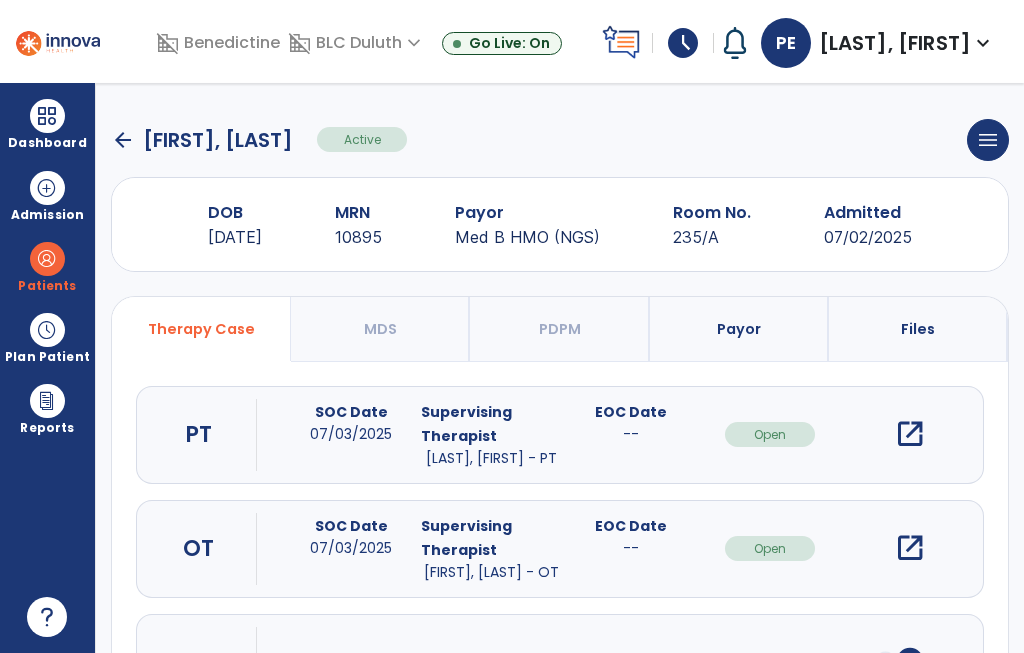 click on "open_in_new" at bounding box center (910, 548) 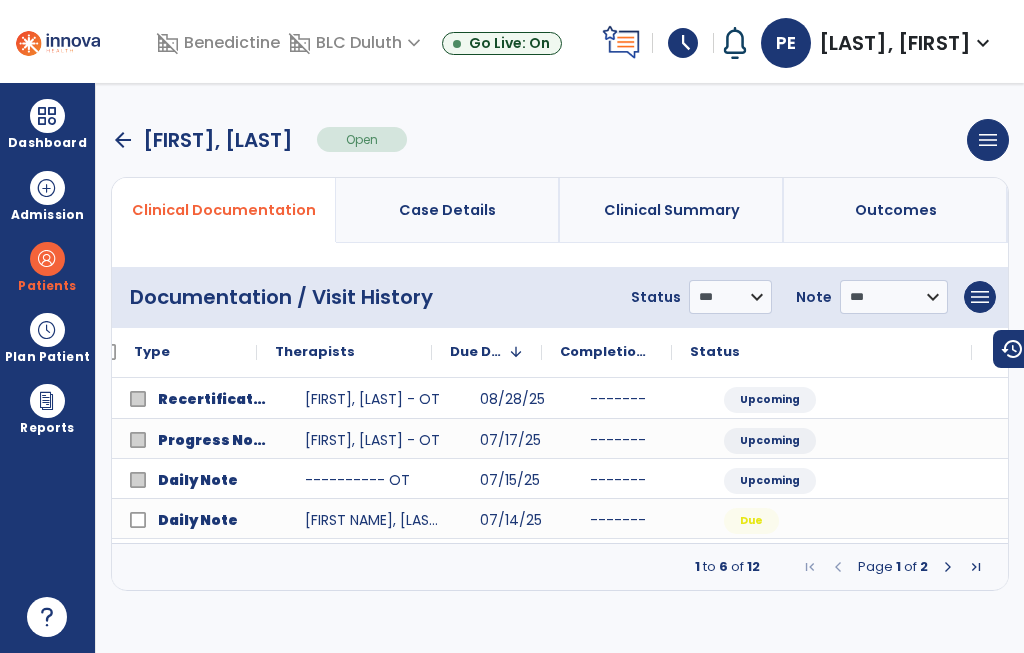 scroll, scrollTop: 0, scrollLeft: 57, axis: horizontal 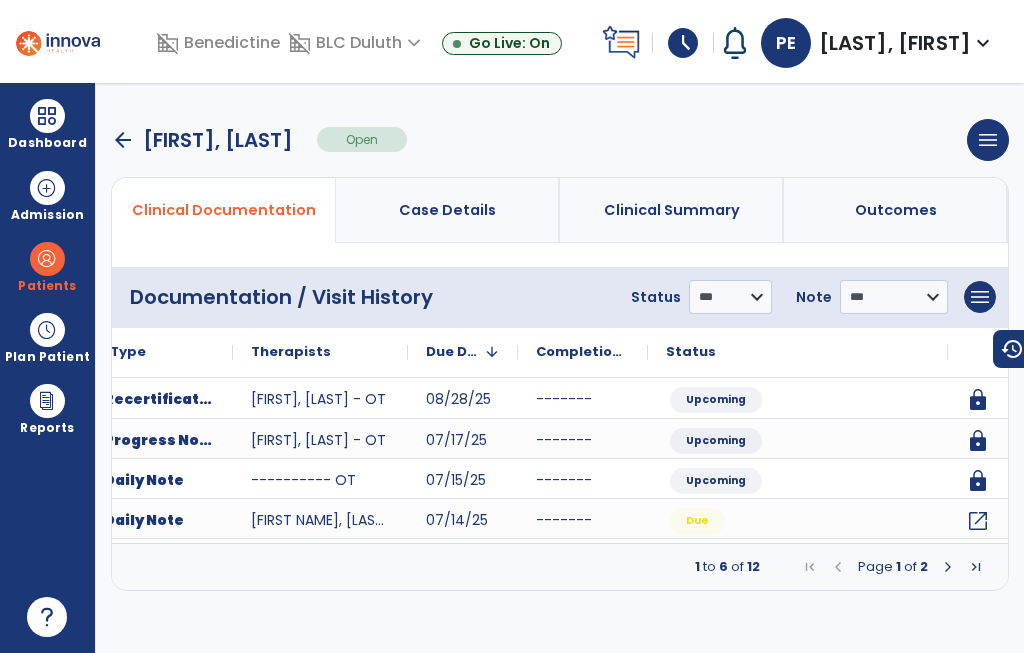 click on "open_in_new" 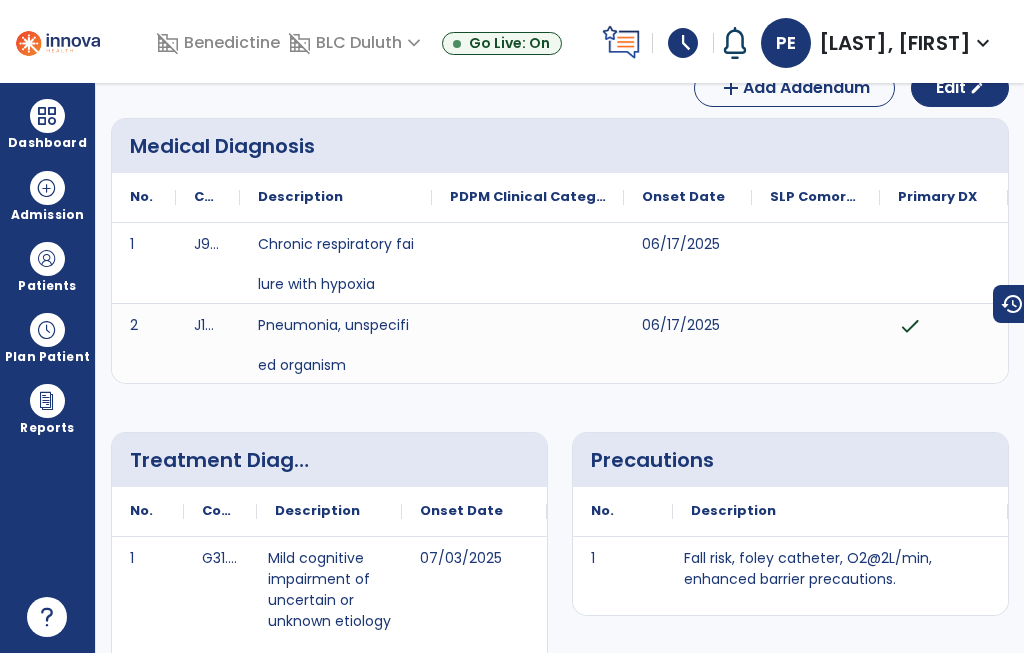 scroll, scrollTop: -60, scrollLeft: 0, axis: vertical 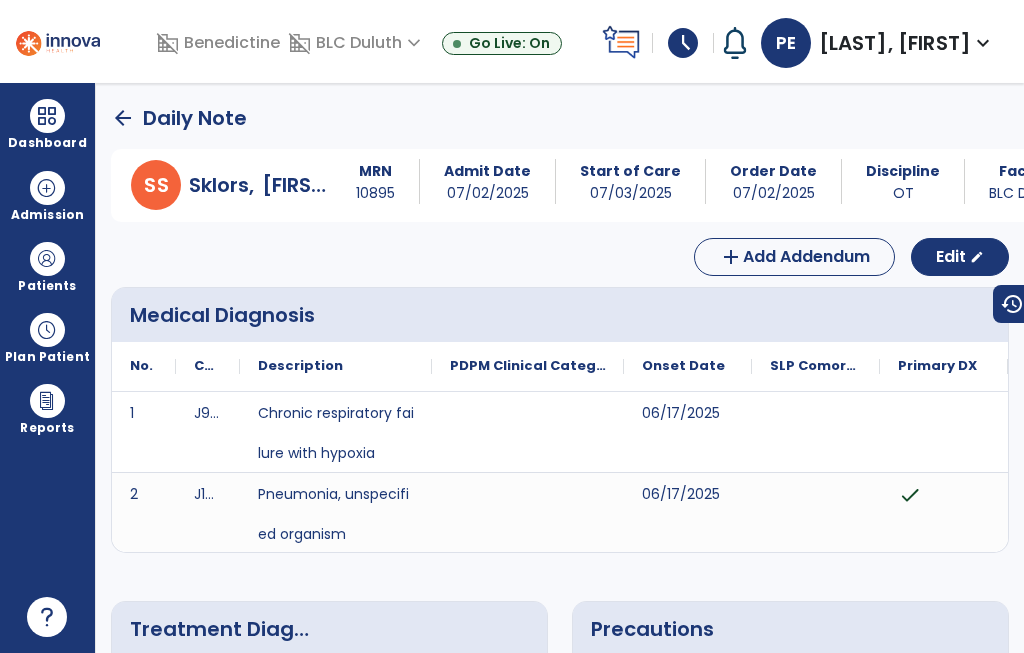 click on "arrow_back Daily Note S Sklors, [FIRST] MRN [NUMBER] Admit Date [DATE] Start of Care [DATE] Order Date [DATE] Discipline OT Facility BLC Duluth Payor Med B HMO (N... Service Date [DATE] add Add Addendum Edit edit Medical Diagnosis No. Code" at bounding box center [560, 368] 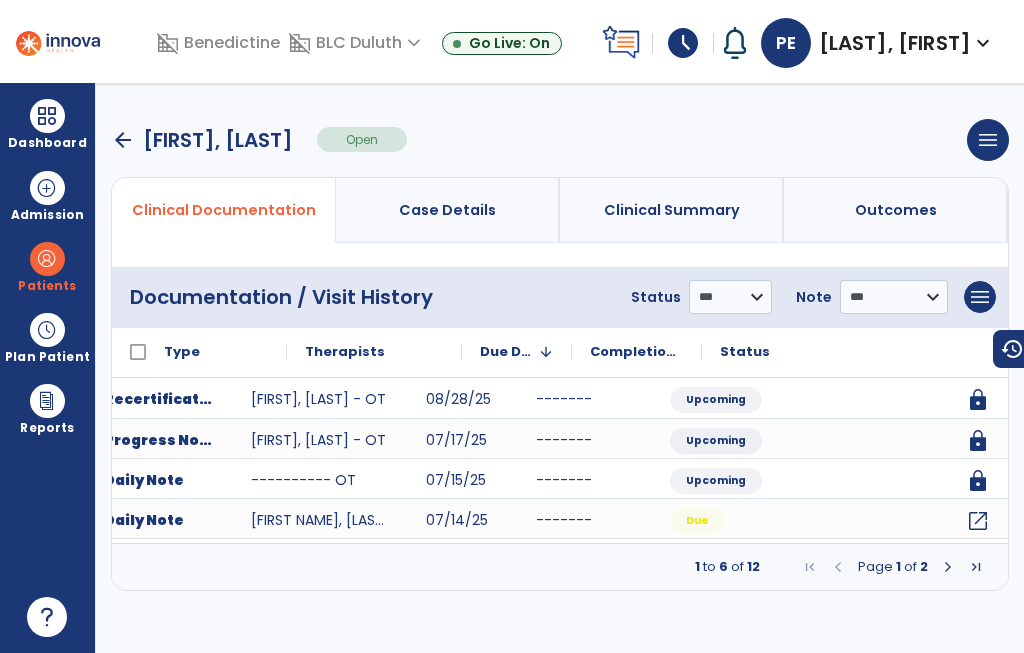 scroll, scrollTop: 0, scrollLeft: 54, axis: horizontal 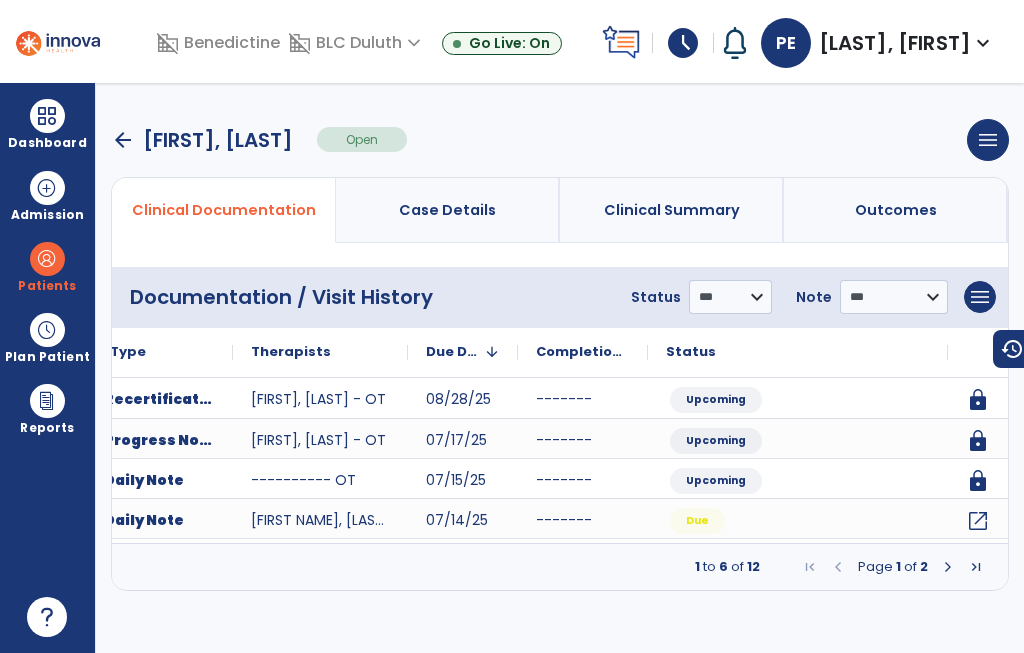 click on "open_in_new" 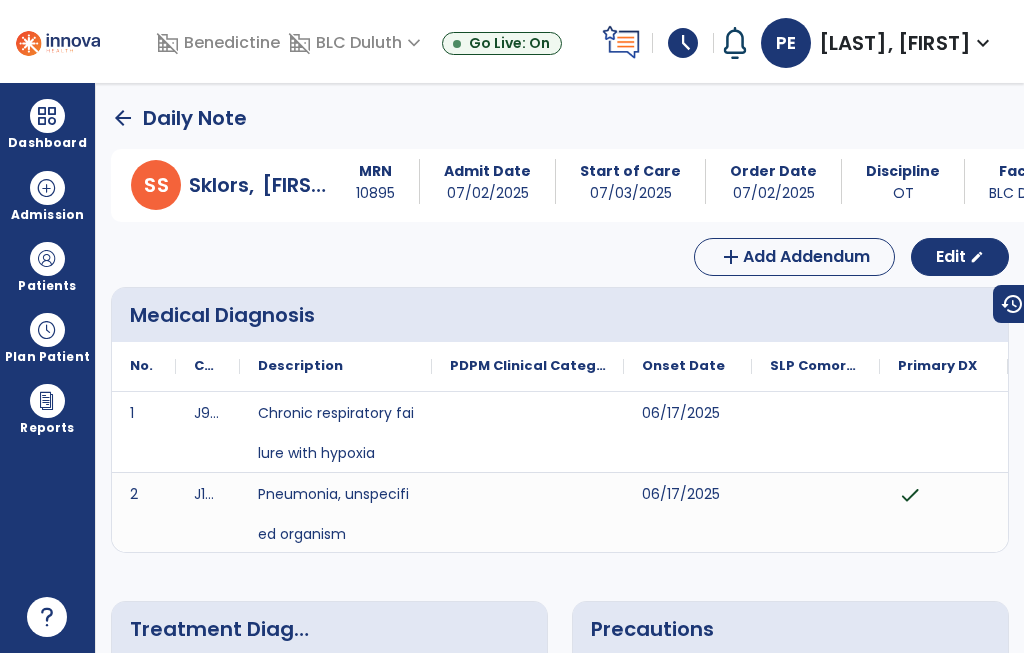 scroll, scrollTop: 0, scrollLeft: 0, axis: both 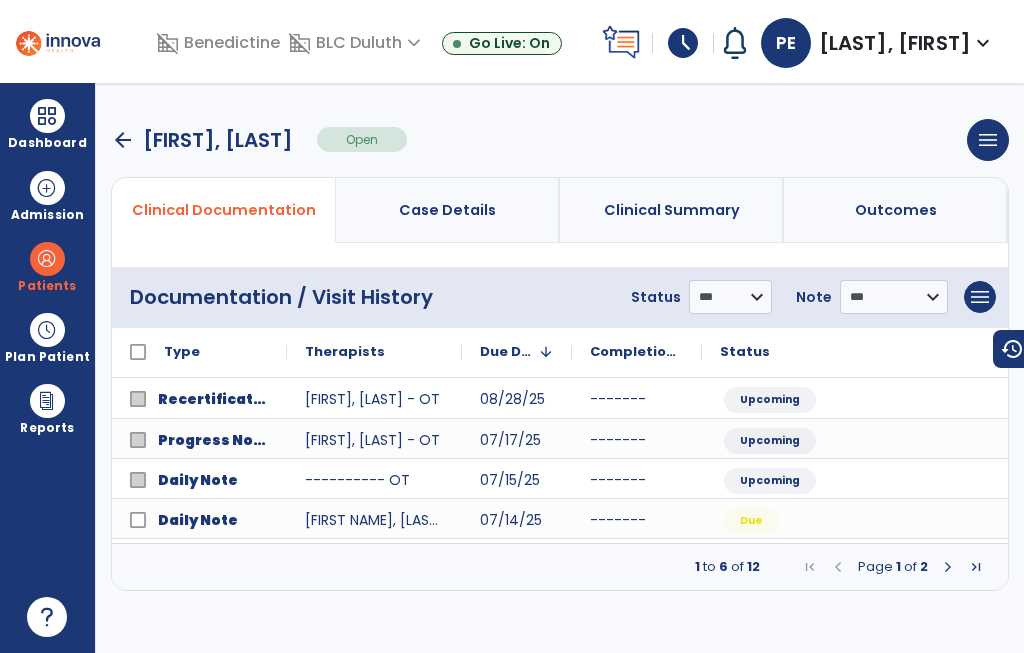click at bounding box center [948, 567] 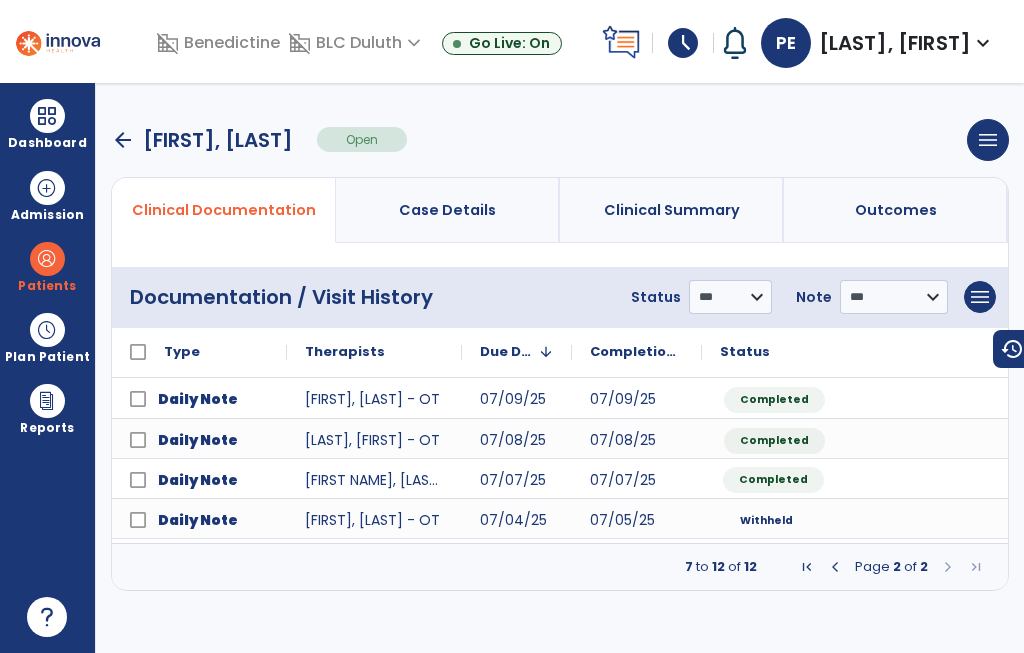scroll, scrollTop: 0, scrollLeft: 82, axis: horizontal 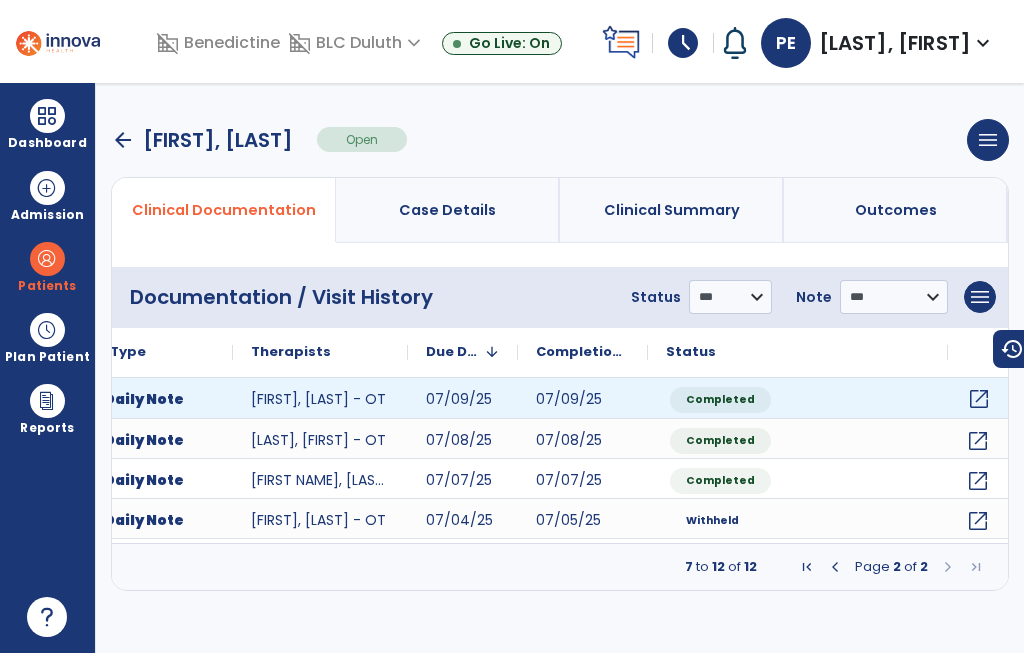 click on "open_in_new" 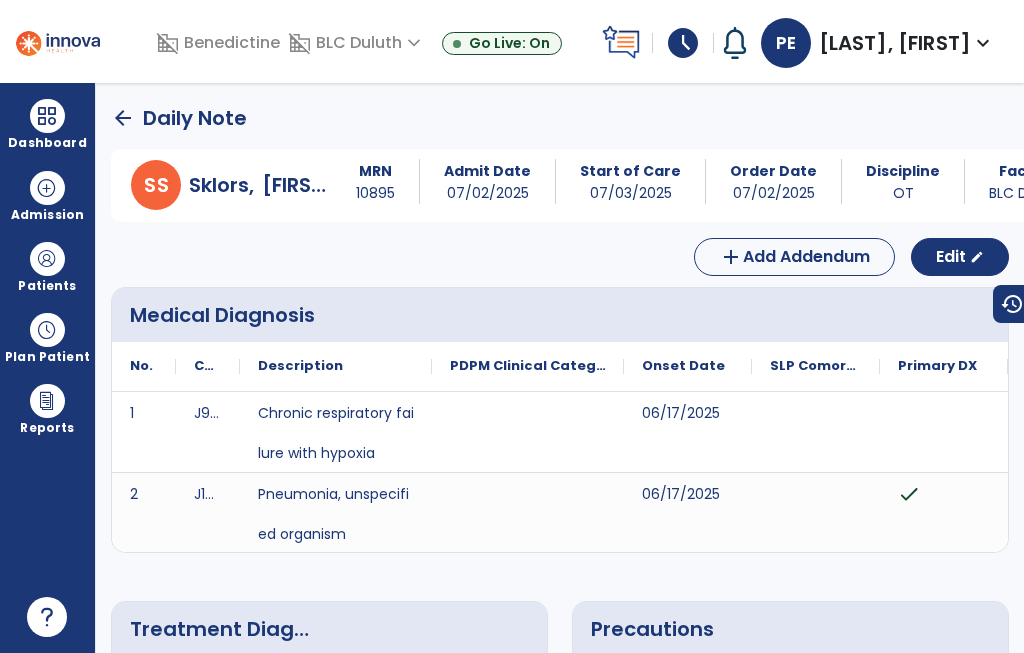 scroll, scrollTop: 0, scrollLeft: 0, axis: both 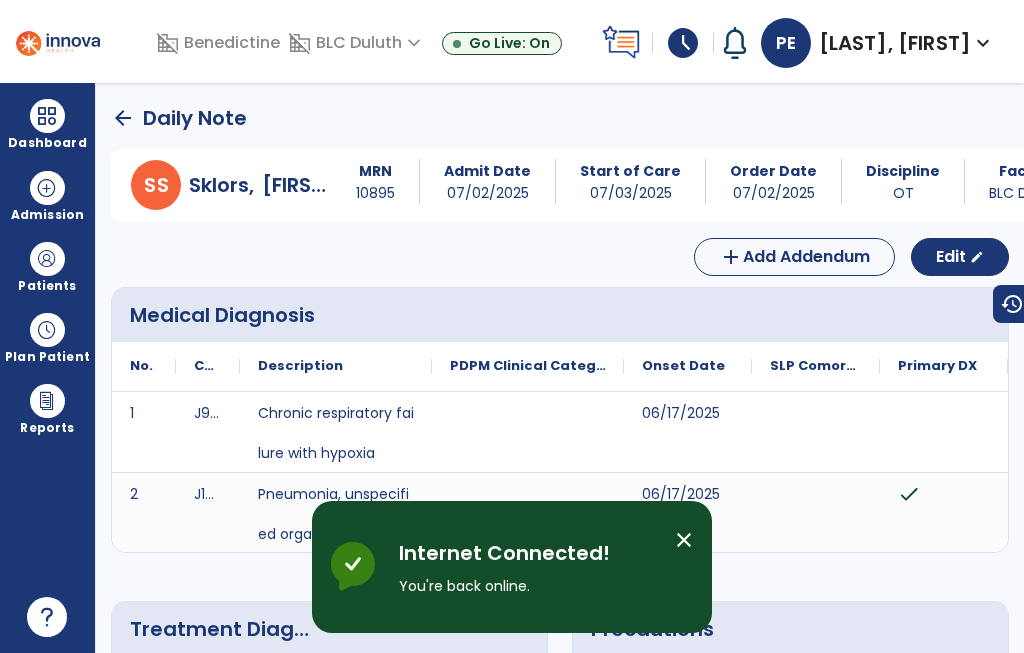 click on "arrow_back" 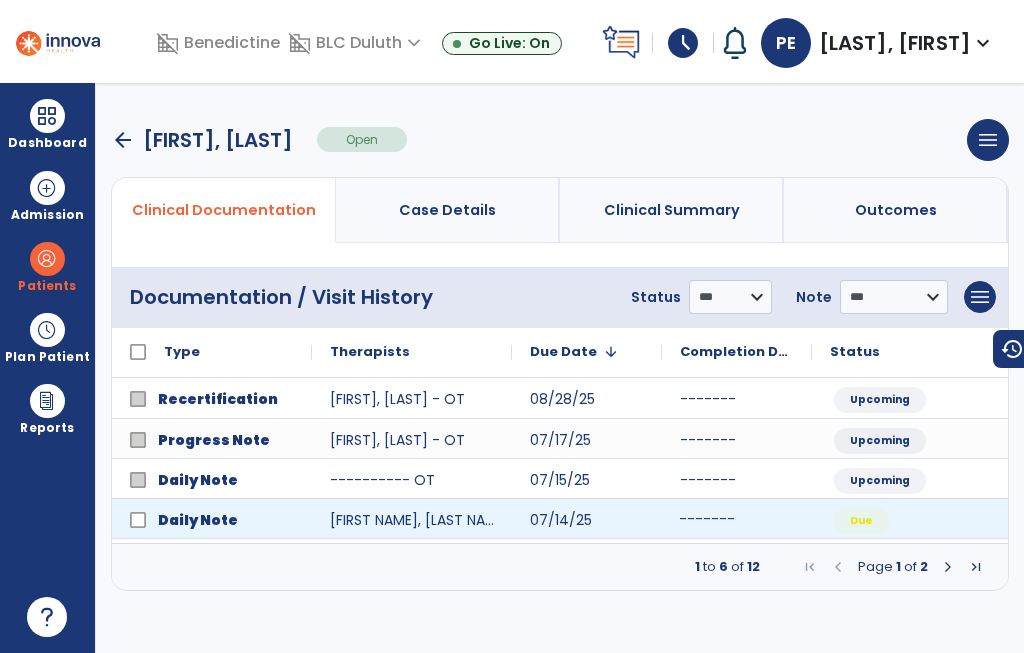 click on "-------" 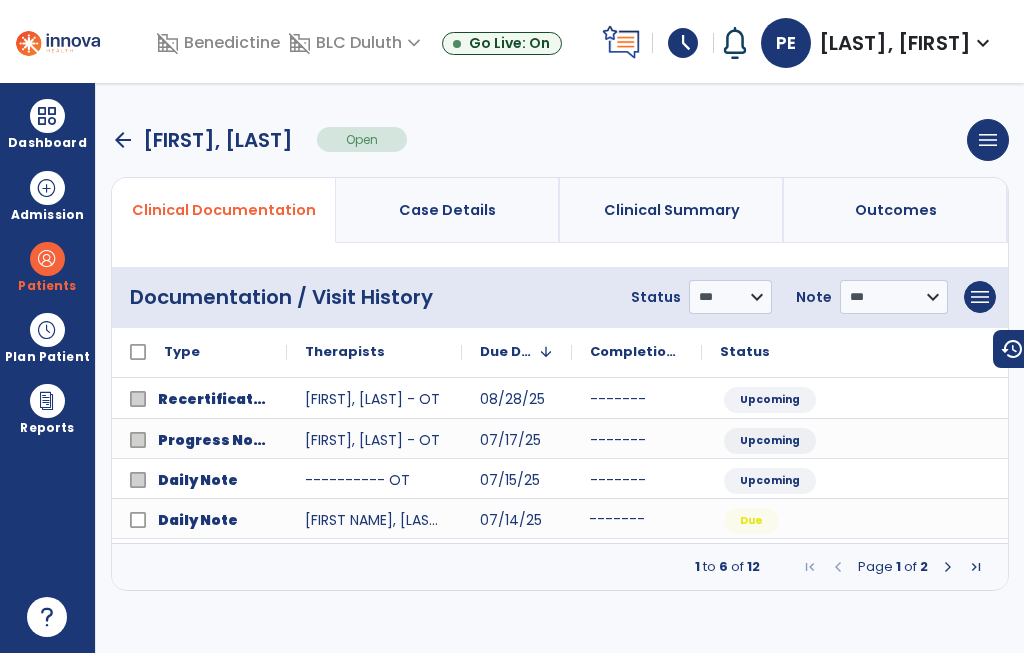 click on "arrow_back" at bounding box center [123, 140] 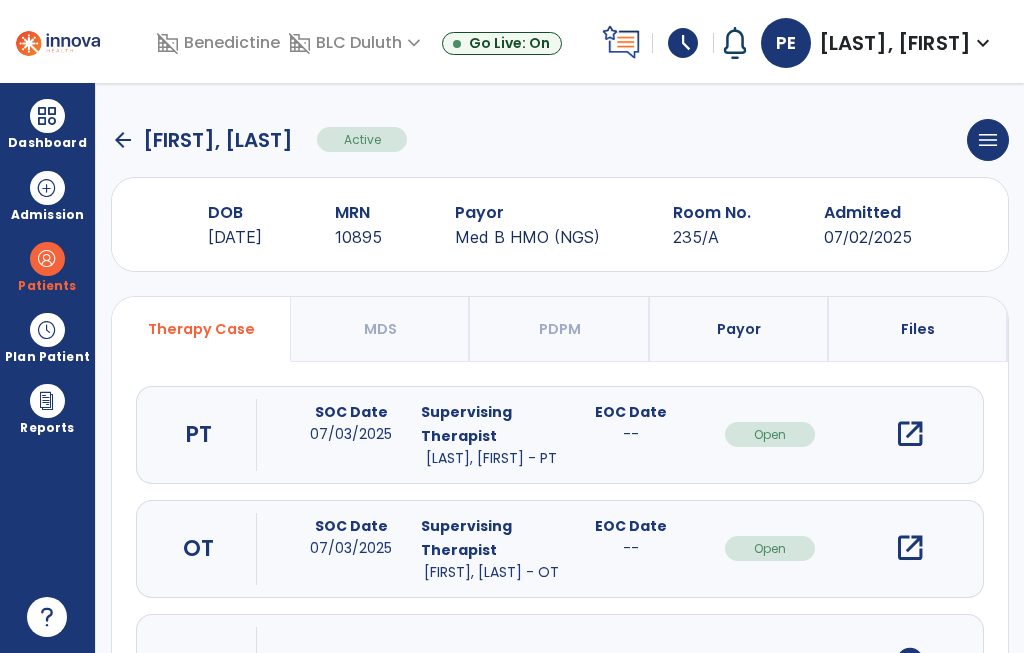 click on "arrow_back" 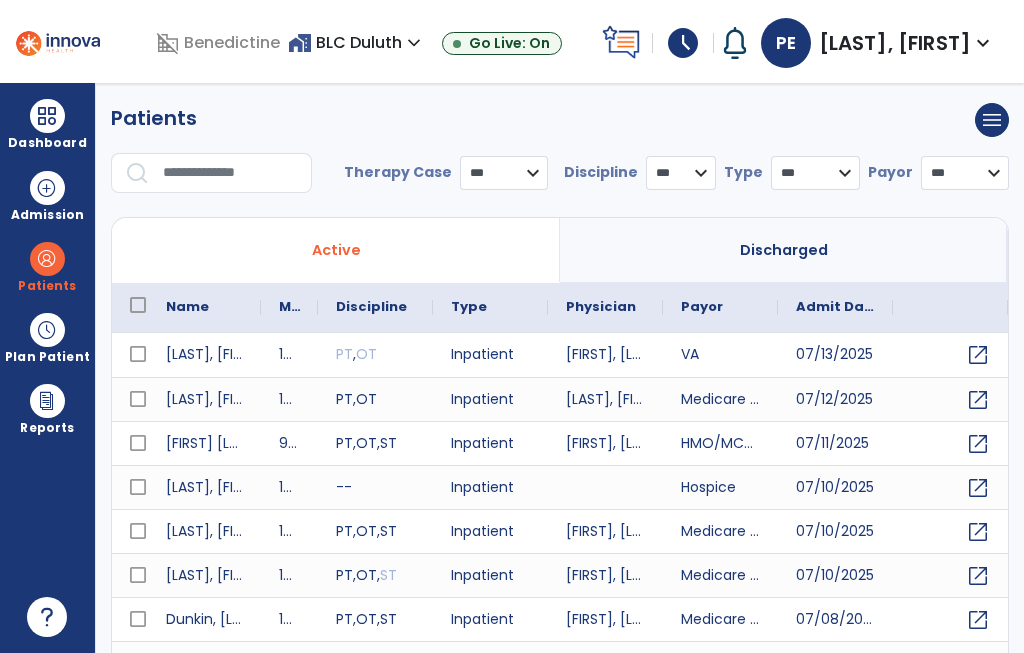 click at bounding box center (230, 173) 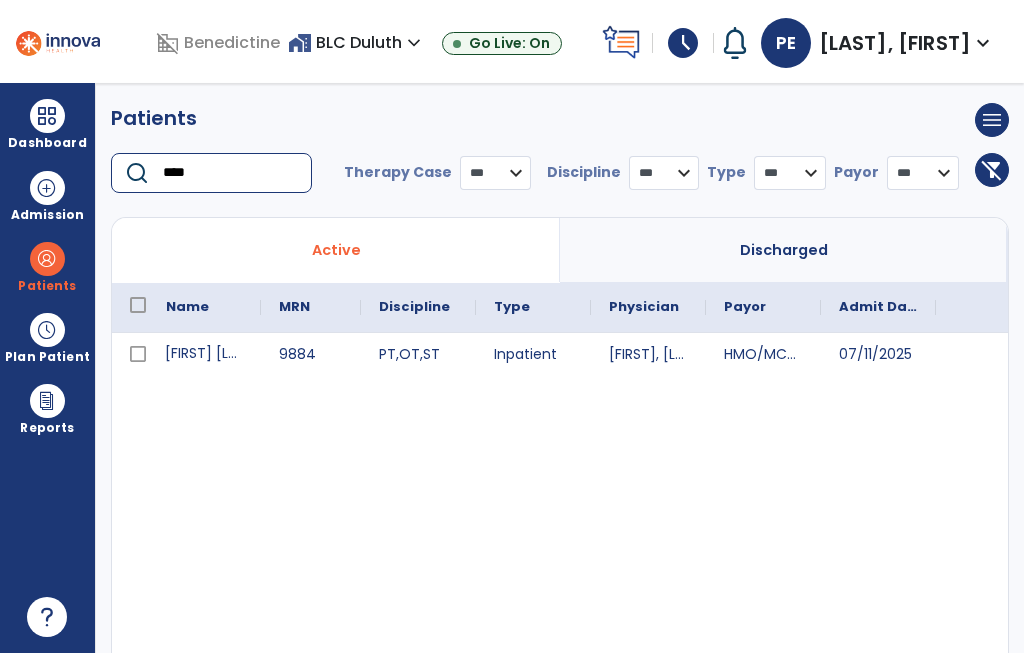 type on "****" 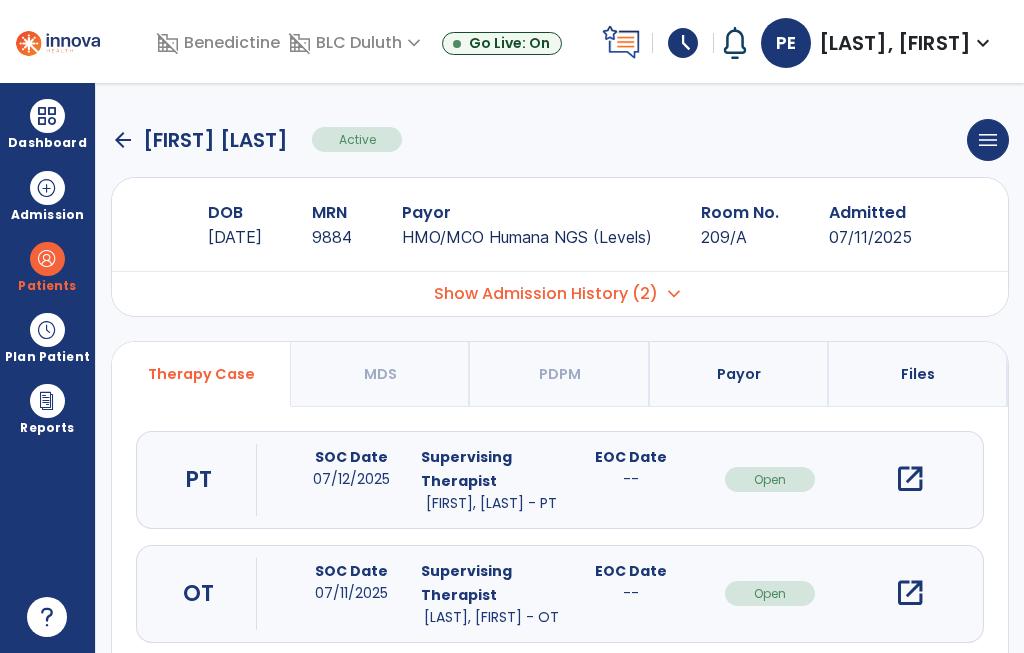 click on "open_in_new" at bounding box center (910, 593) 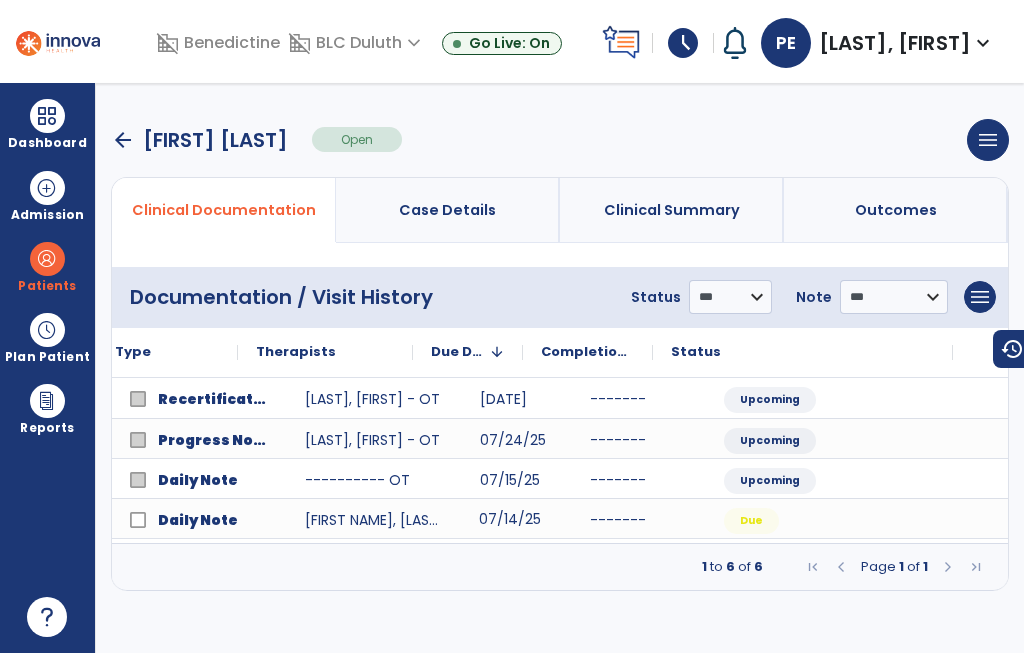 scroll, scrollTop: 0, scrollLeft: 93, axis: horizontal 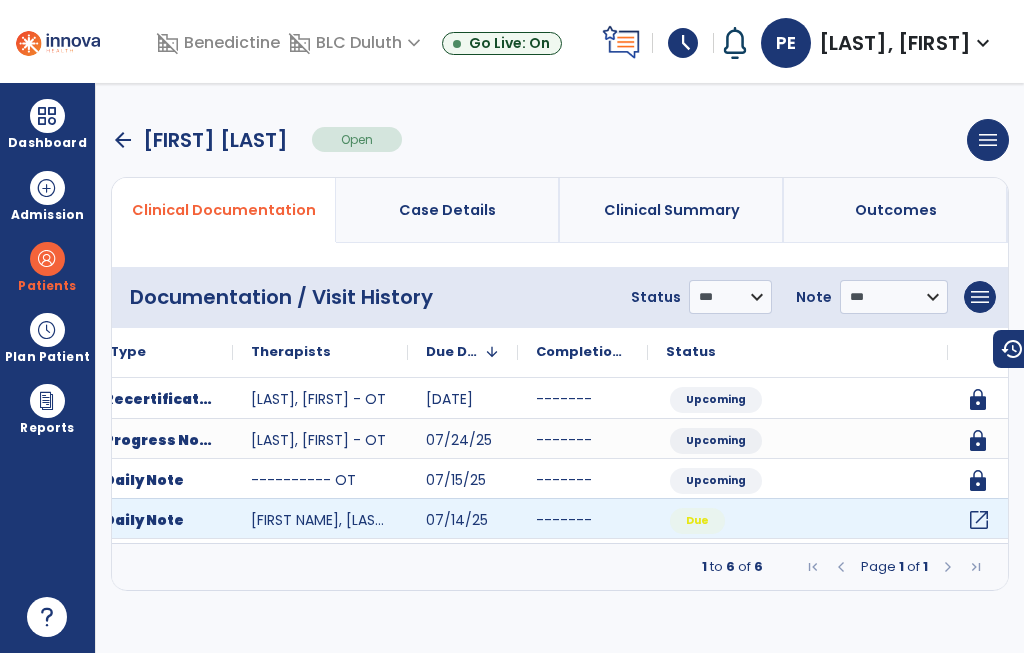 click on "open_in_new" 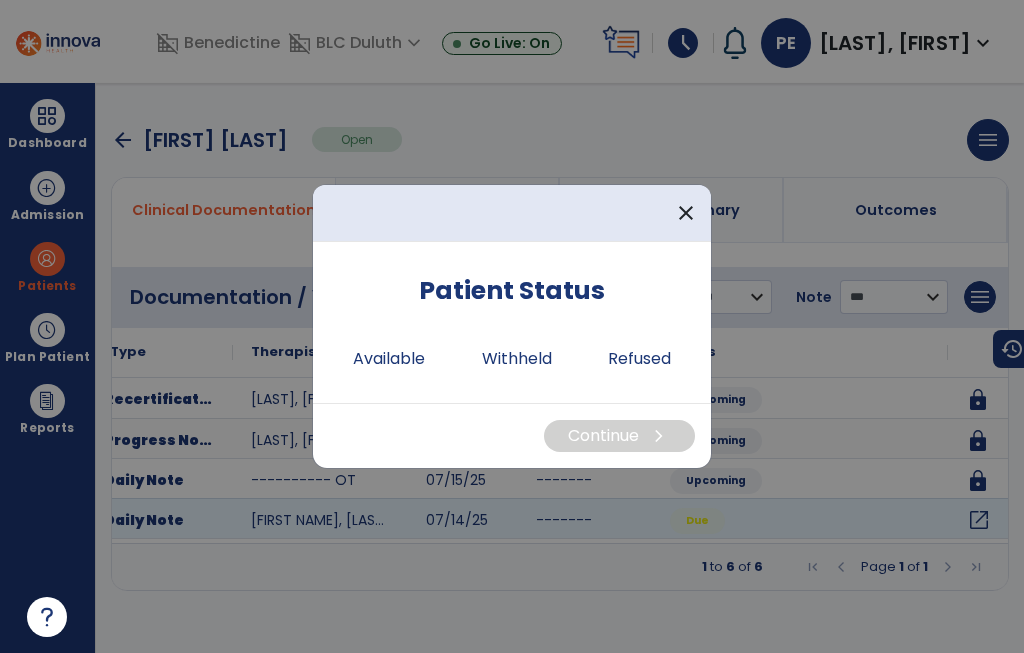 click on "Available" at bounding box center (389, 359) 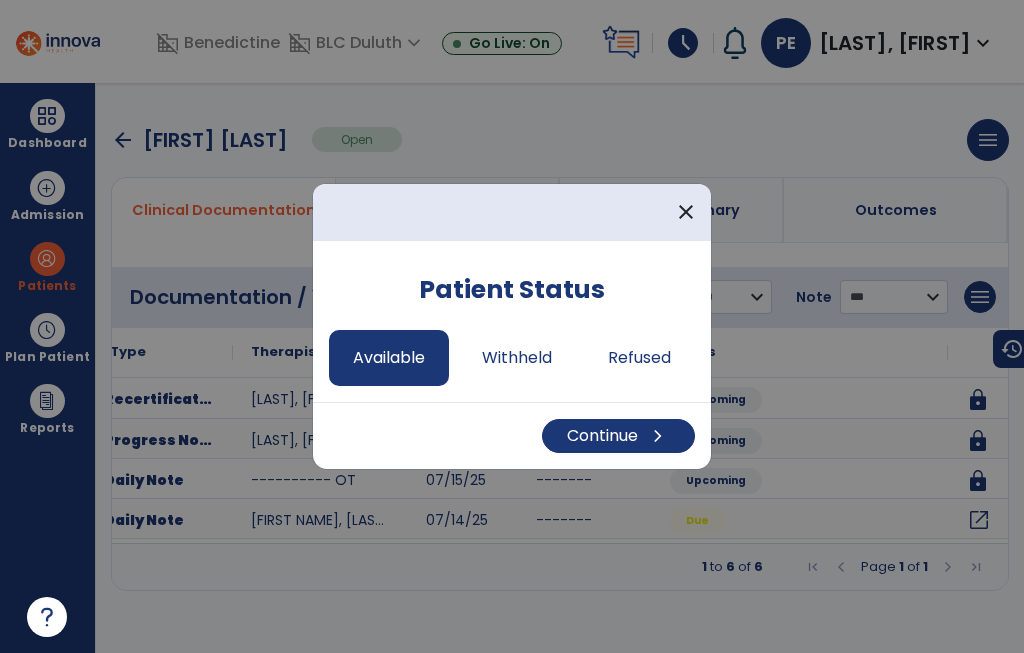 click on "Continue   chevron_right" at bounding box center (618, 436) 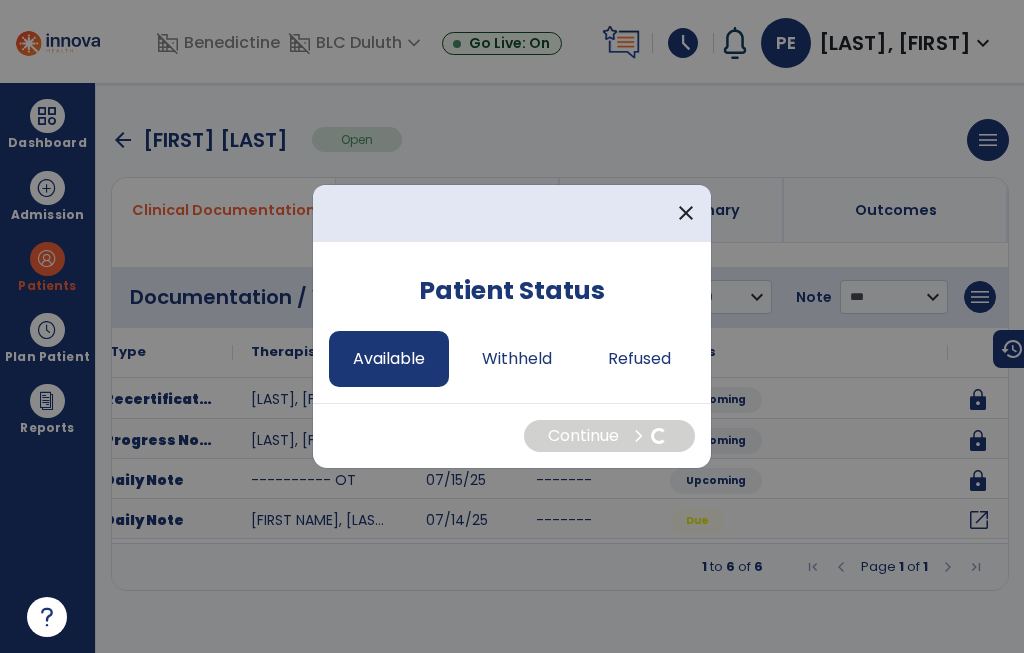 select on "*" 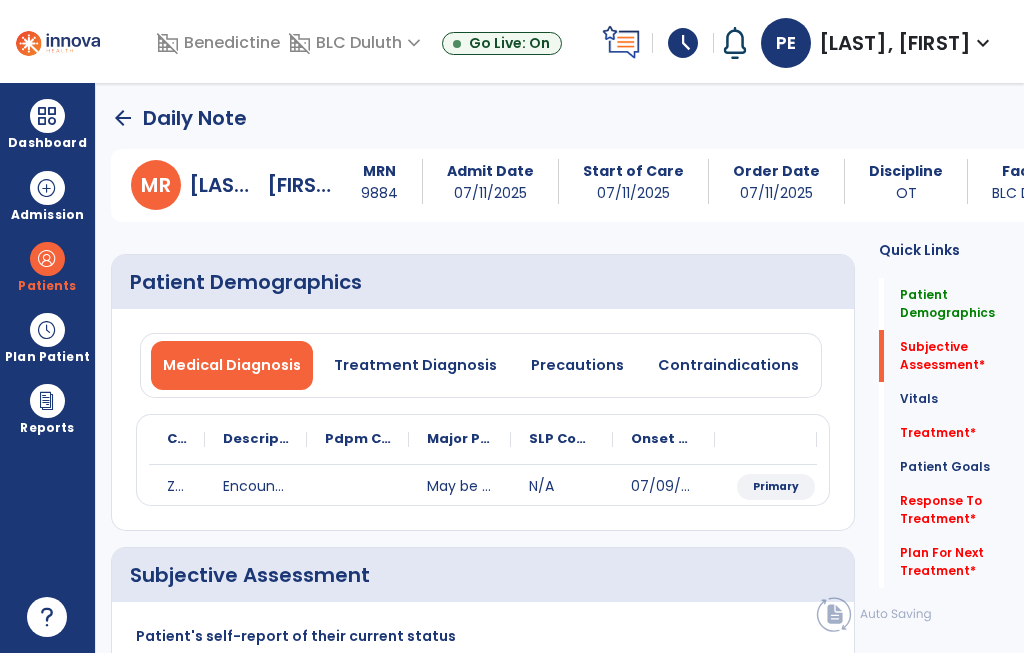 click on "Patient Goals" 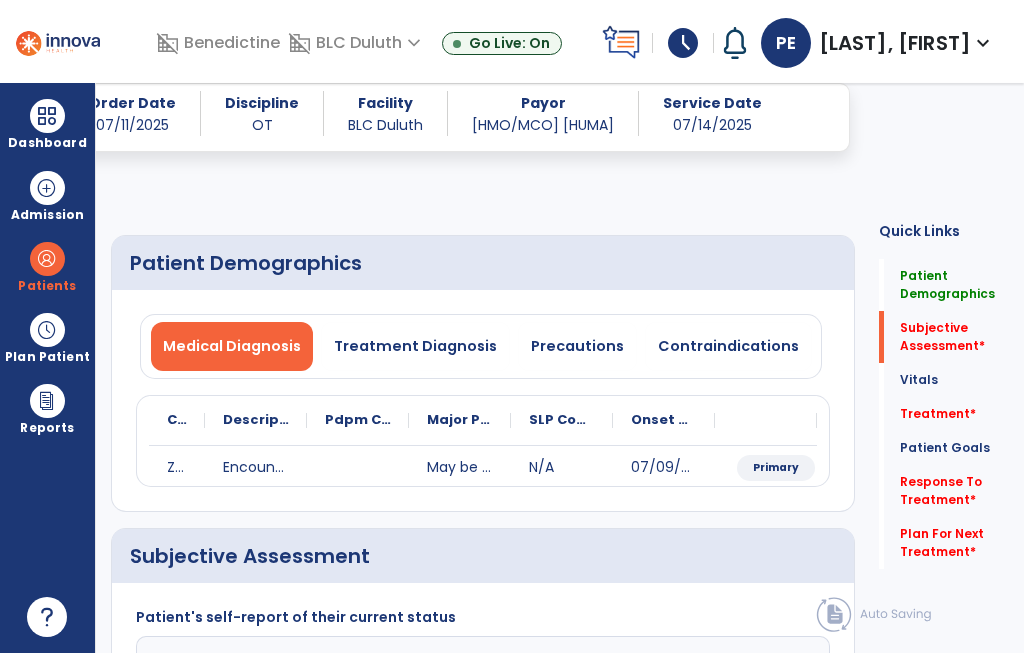scroll, scrollTop: 283, scrollLeft: 0, axis: vertical 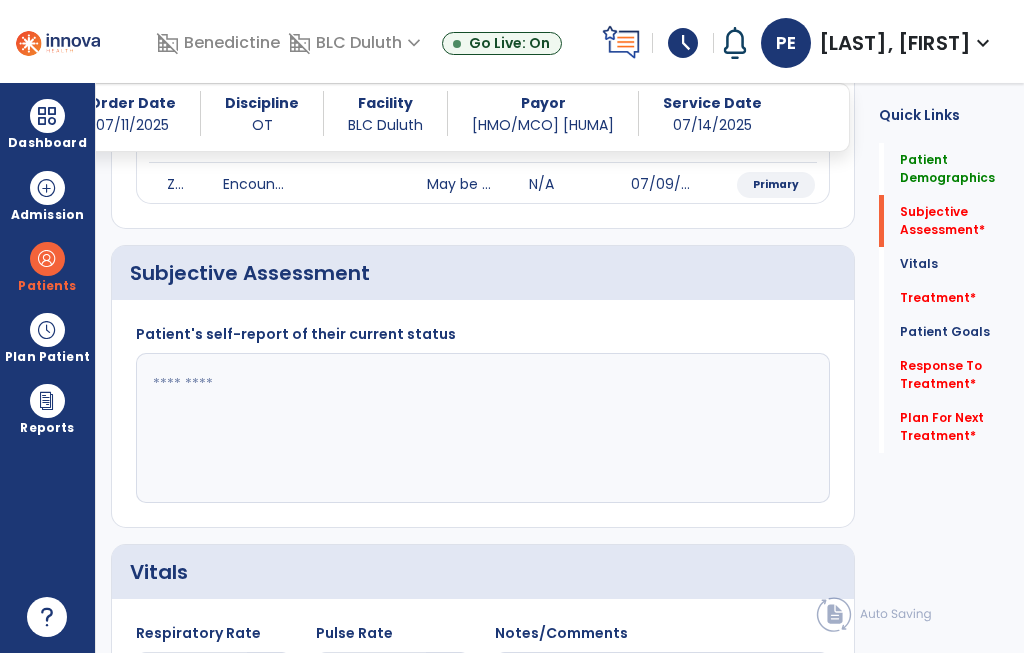 click 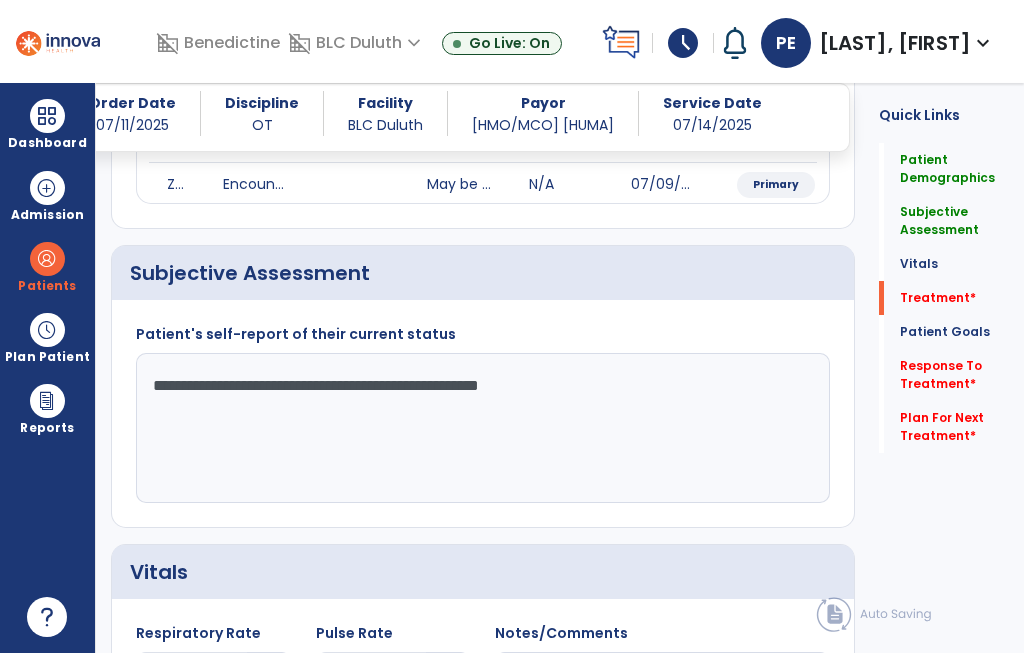 type on "**********" 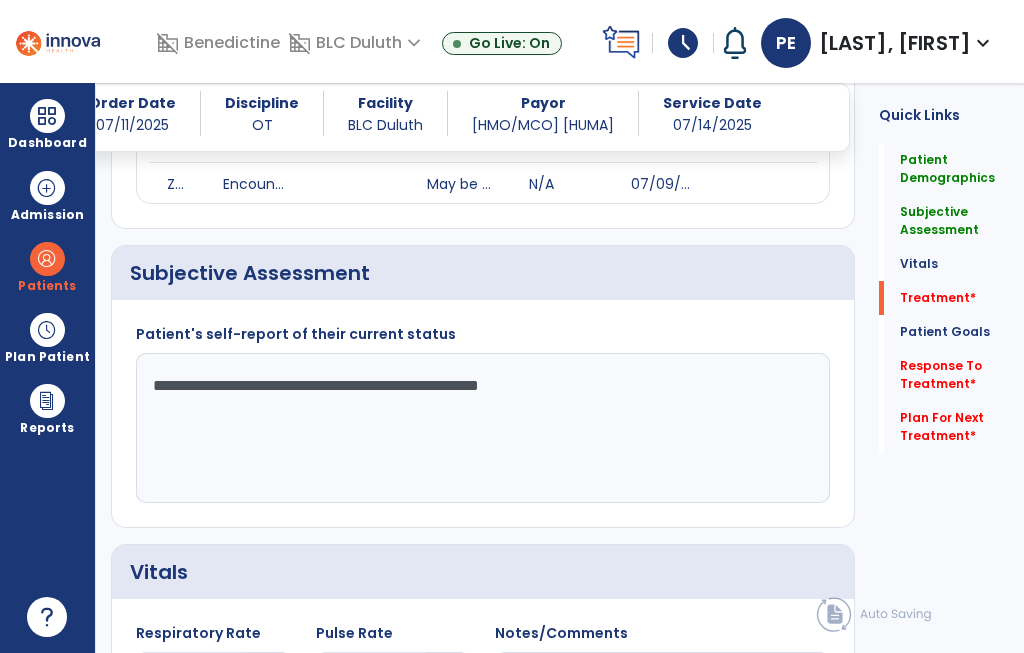 scroll, scrollTop: 972, scrollLeft: 0, axis: vertical 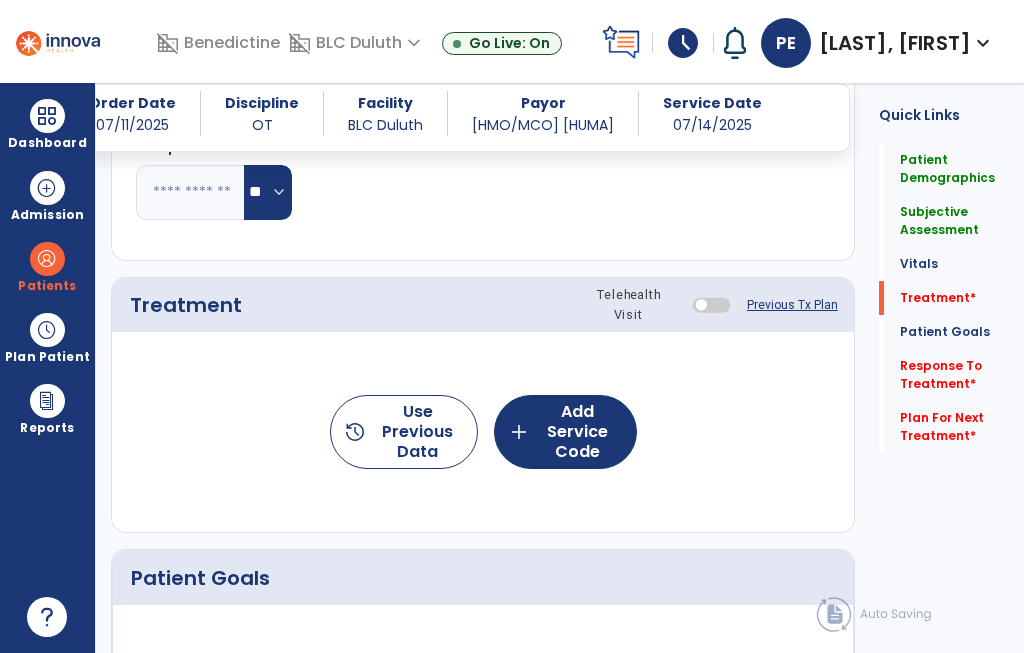 click on "add  Add Service Code" 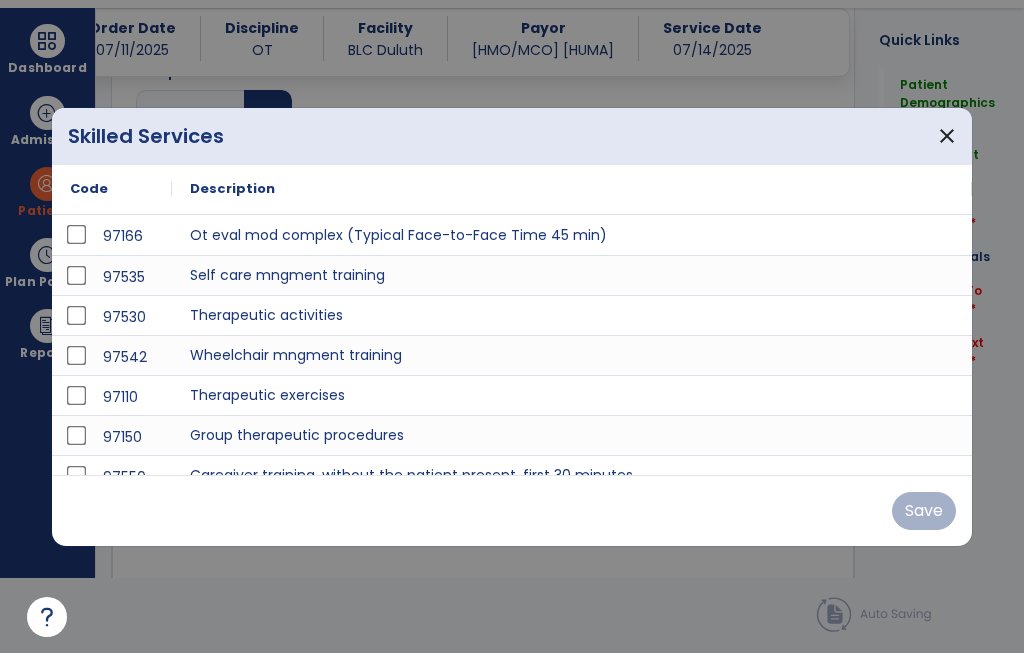 scroll, scrollTop: 0, scrollLeft: 0, axis: both 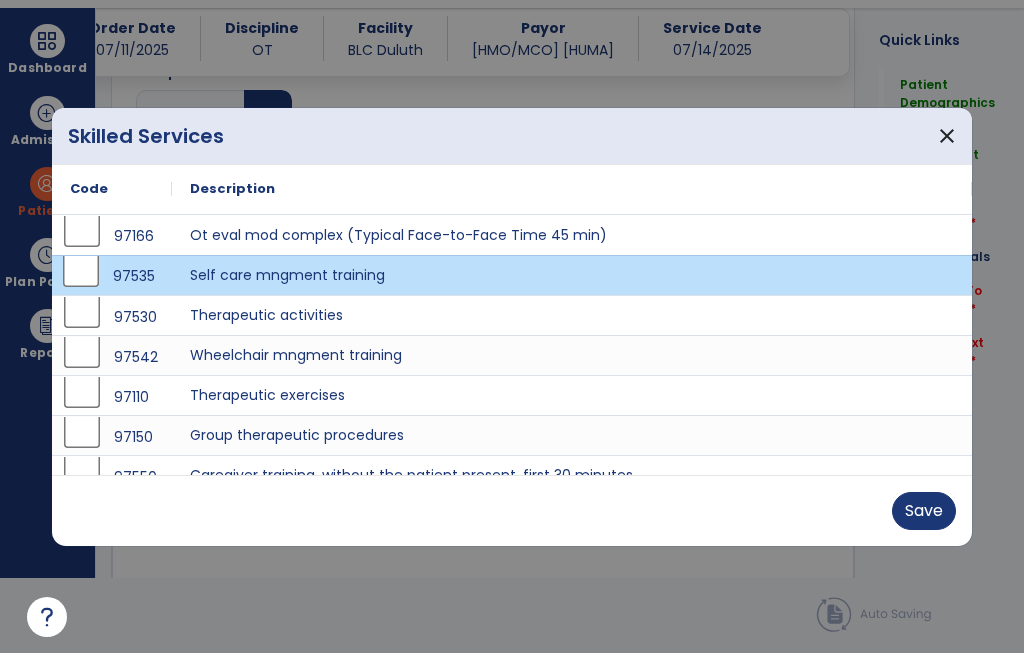 click on "Save" at bounding box center (924, 511) 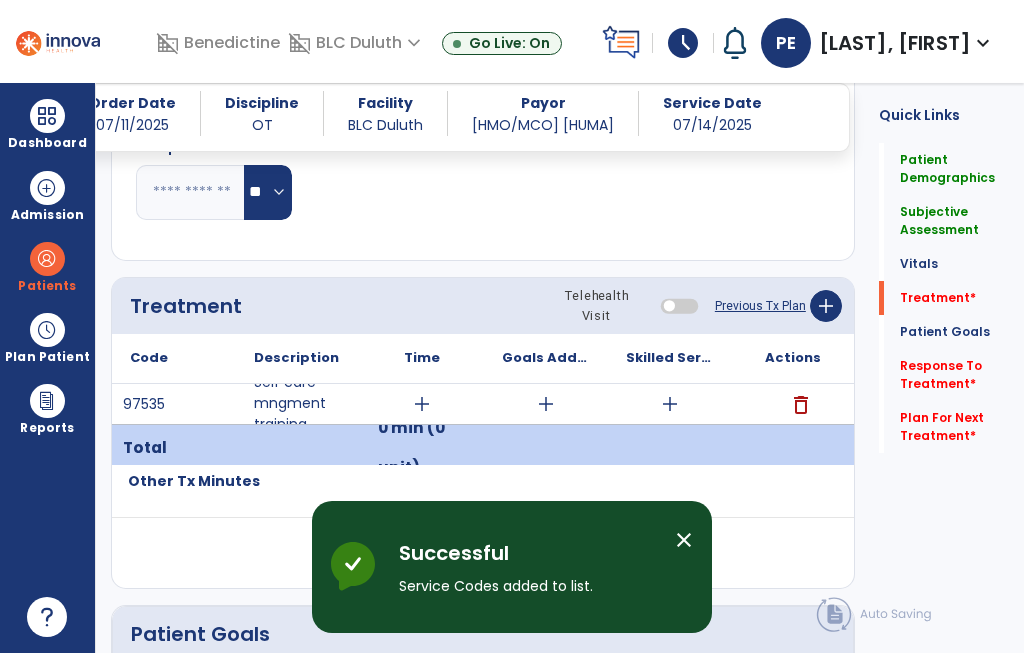 scroll, scrollTop: 75, scrollLeft: 0, axis: vertical 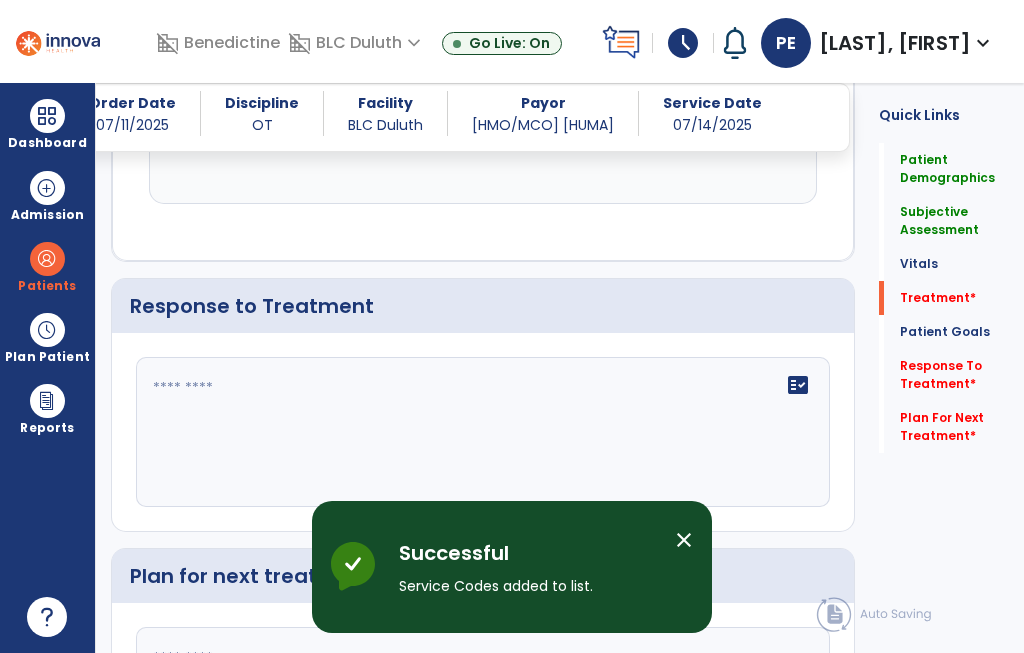 click on "Treatment   *" 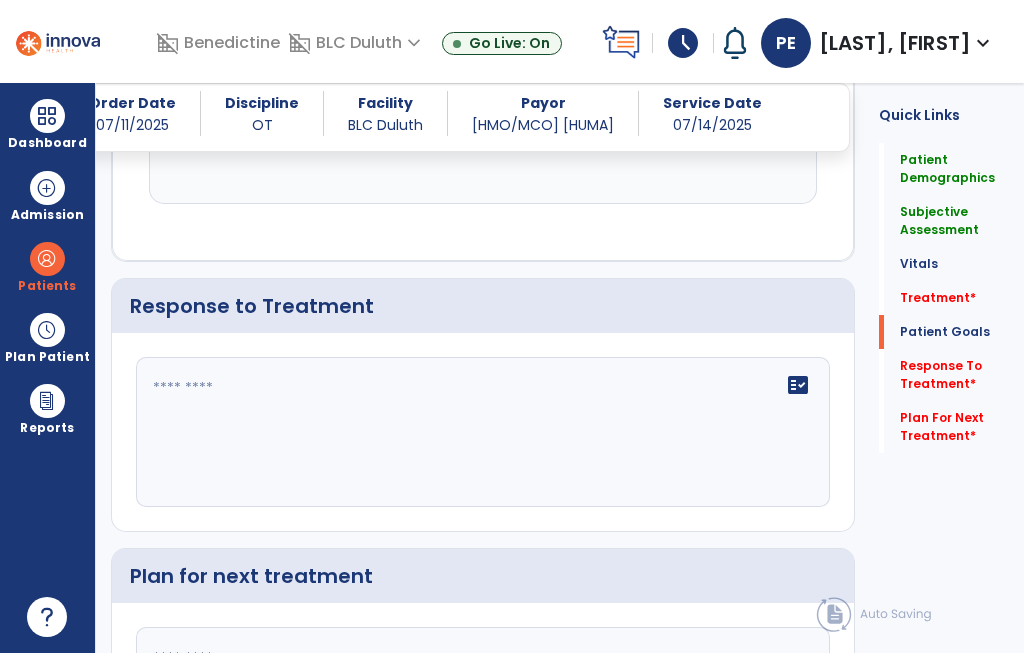 scroll, scrollTop: 1012, scrollLeft: 0, axis: vertical 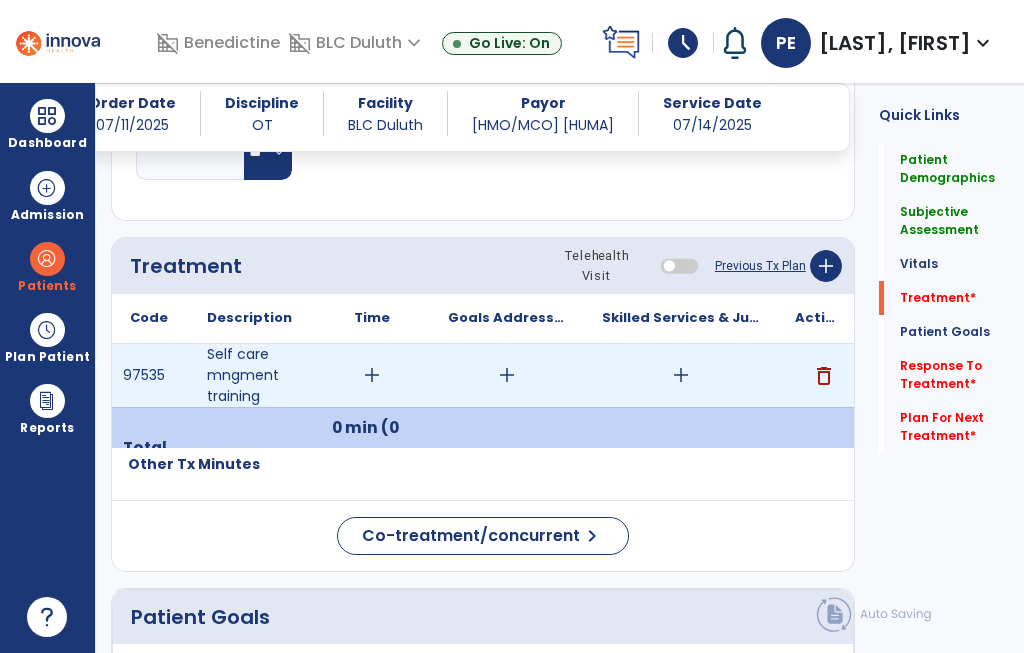 click on "add" at bounding box center (681, 375) 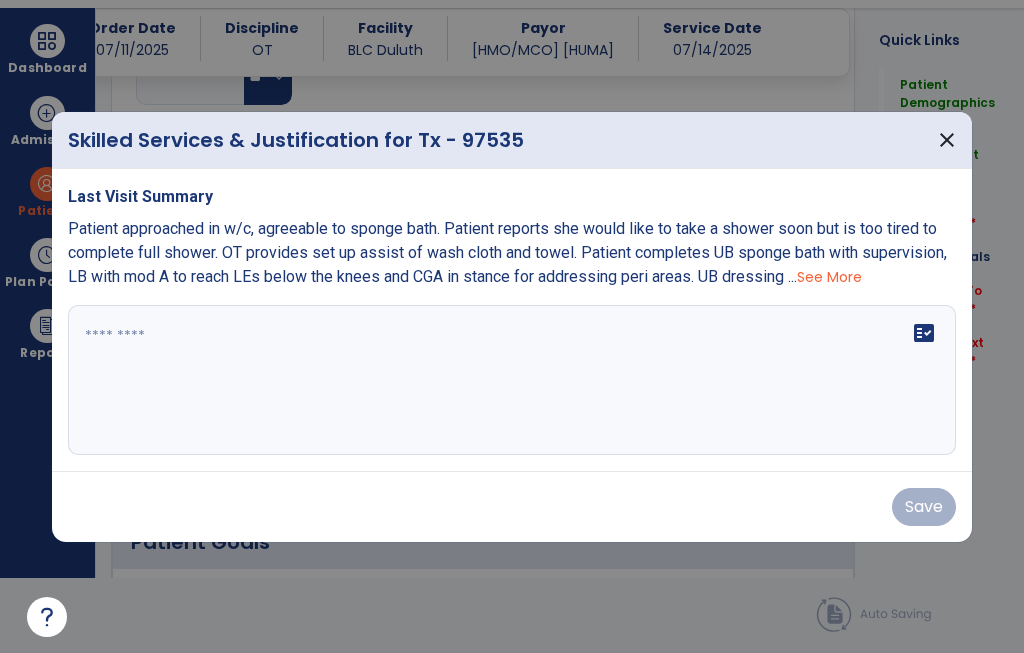 scroll, scrollTop: 0, scrollLeft: 0, axis: both 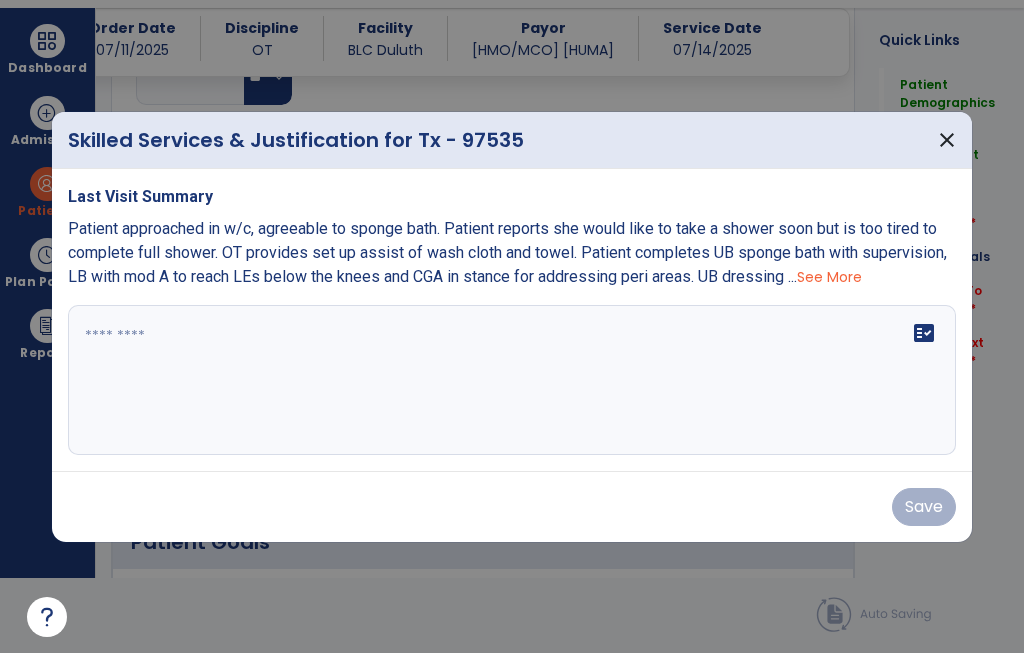 click on "fact_check" at bounding box center (512, 380) 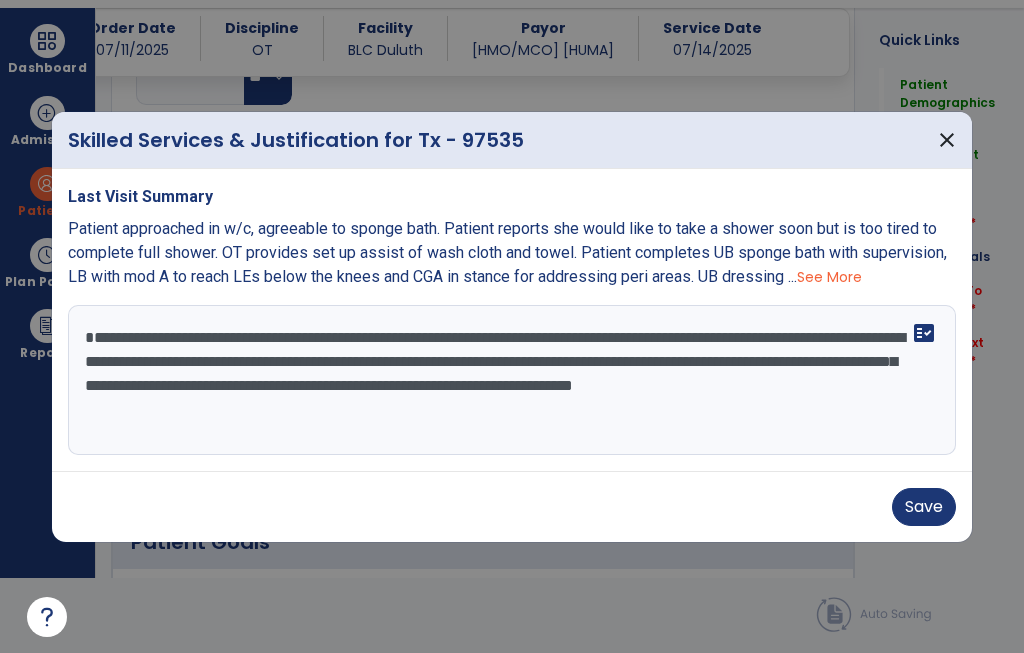 click on "**********" at bounding box center (512, 380) 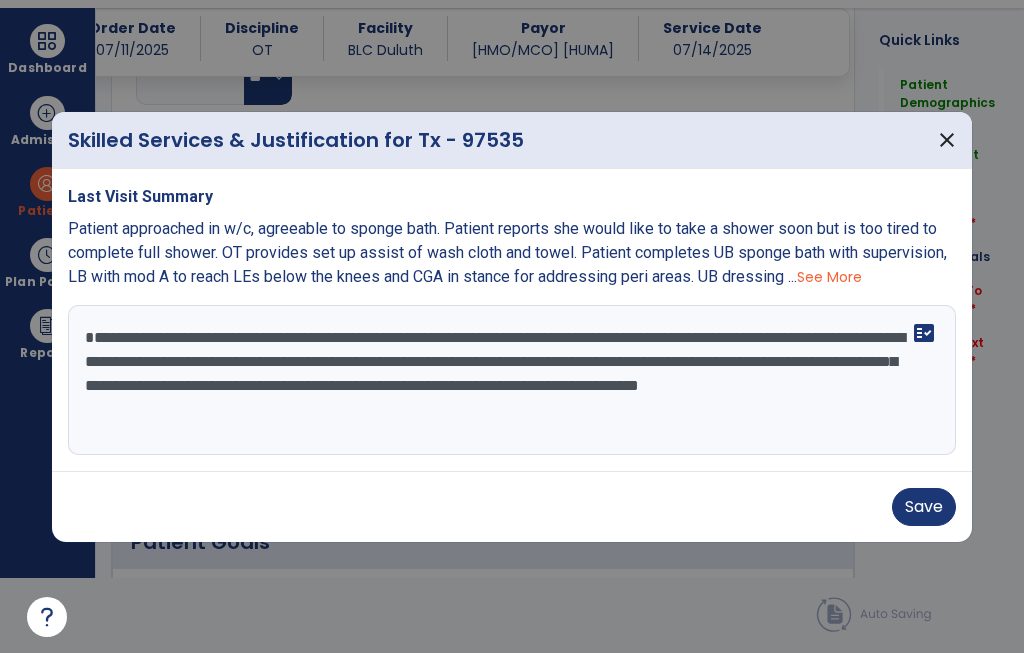 click on "**********" at bounding box center (512, 380) 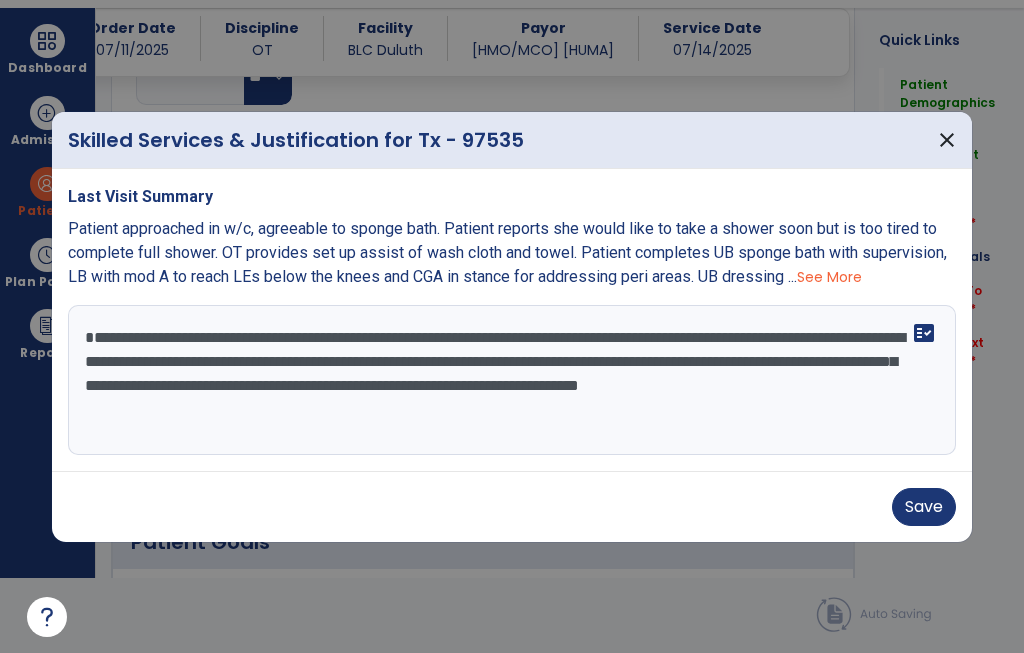 click on "**********" at bounding box center (512, 380) 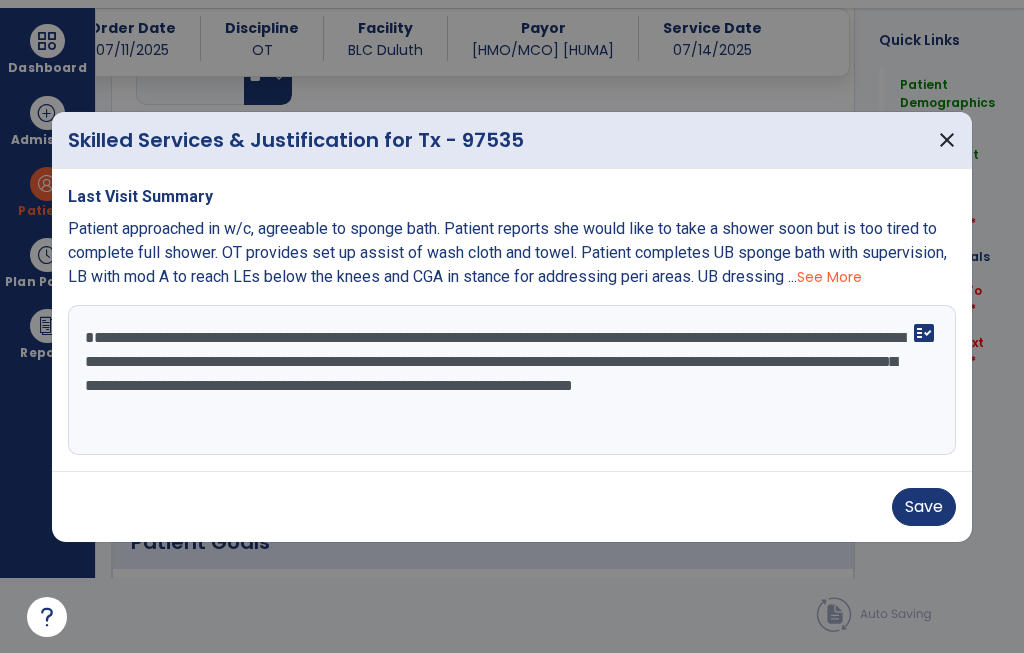 click on "**********" at bounding box center [512, 380] 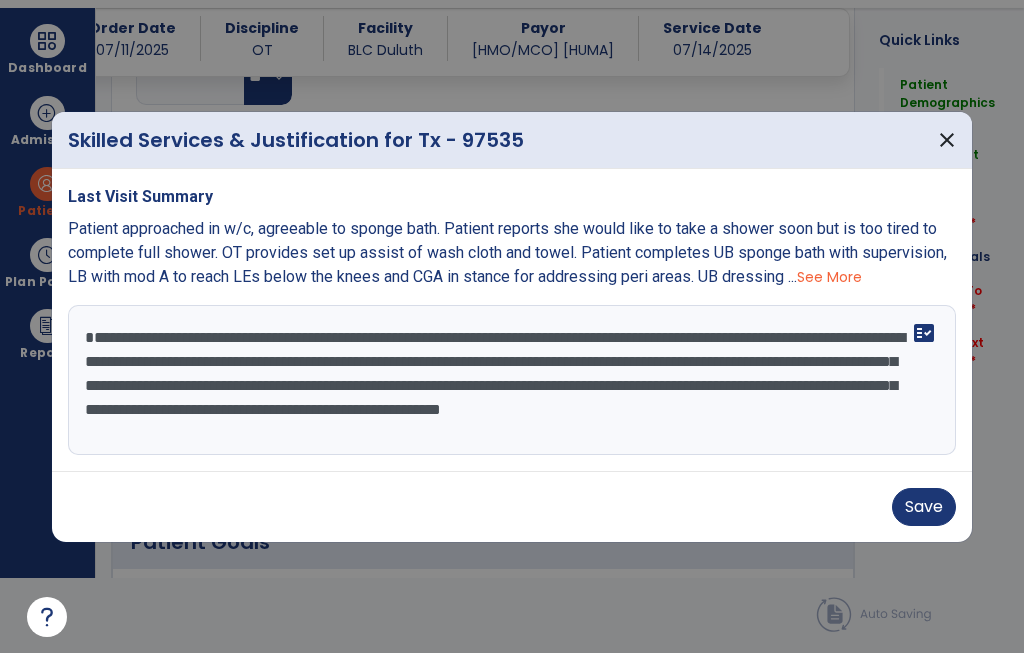click on "**********" at bounding box center (512, 380) 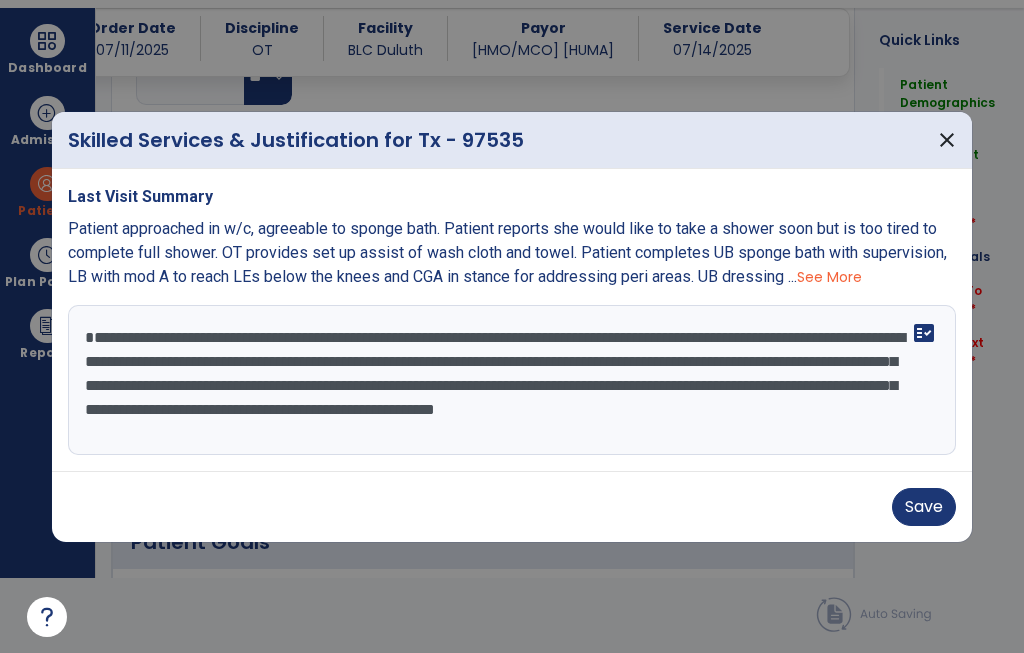click on "**********" at bounding box center [512, 380] 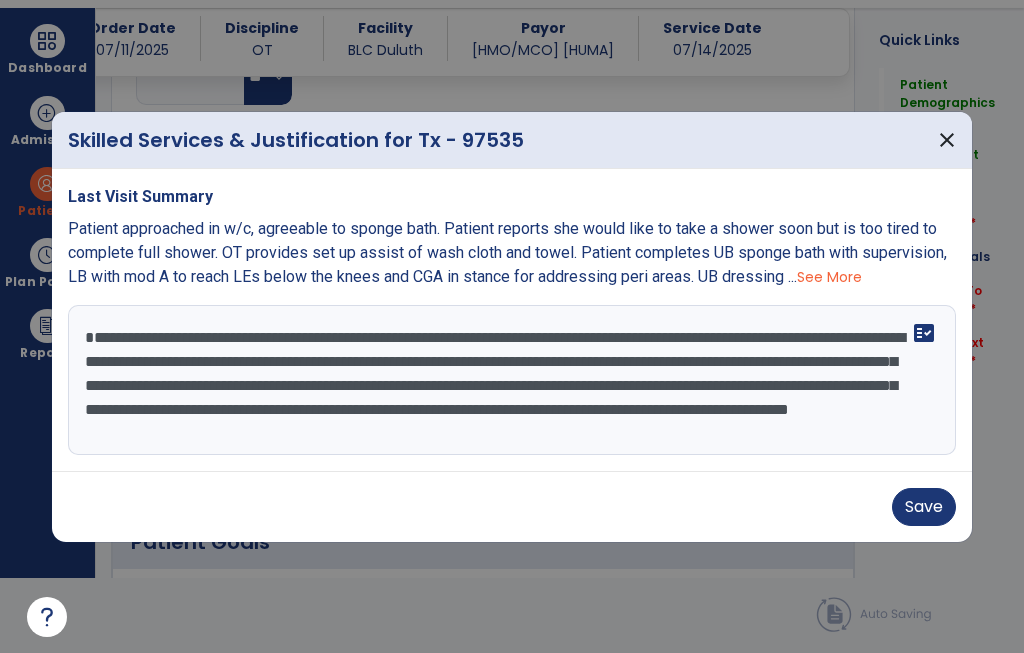 scroll, scrollTop: 16, scrollLeft: 0, axis: vertical 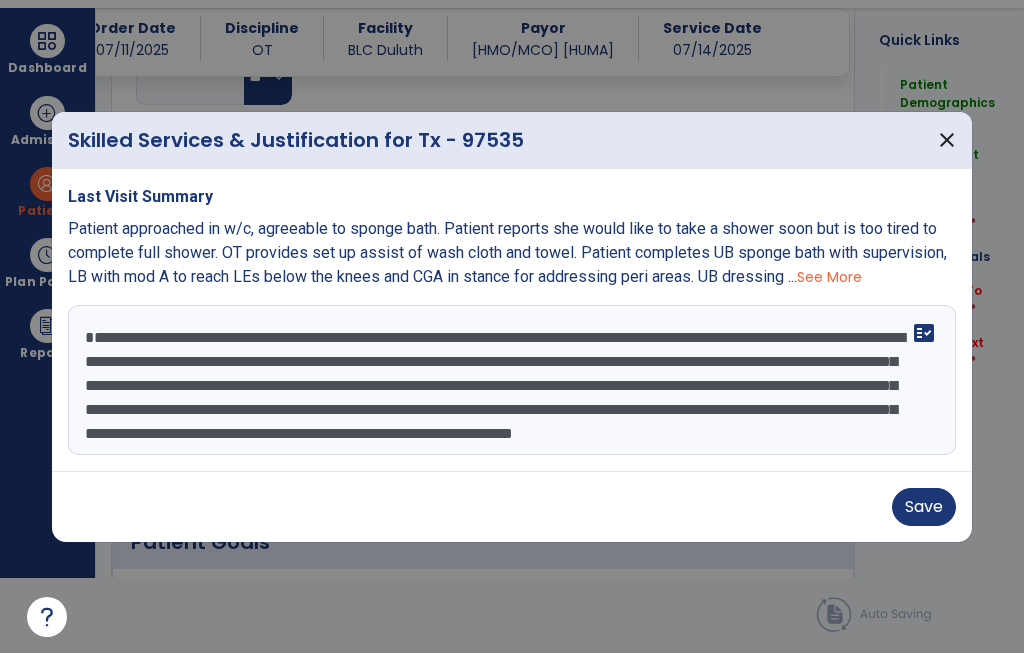 click on "**********" at bounding box center [512, 380] 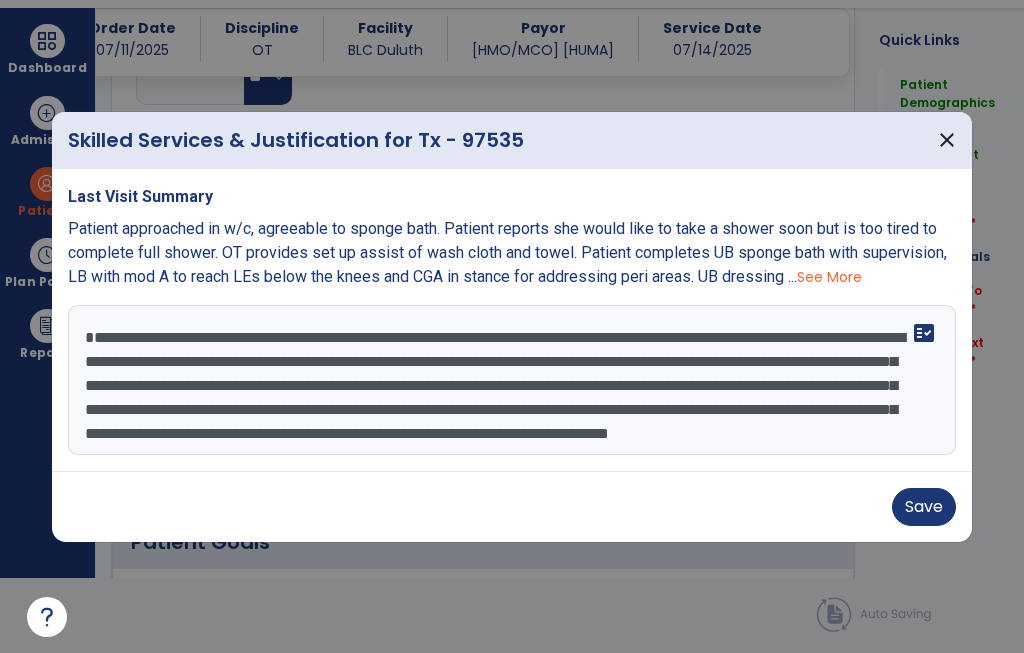 scroll, scrollTop: 40, scrollLeft: 0, axis: vertical 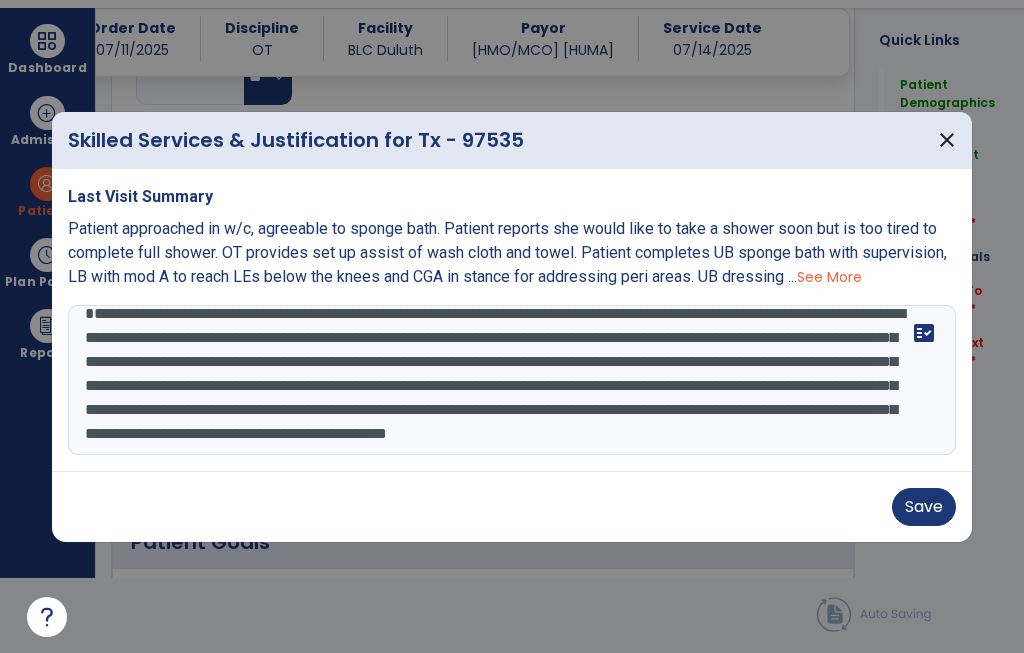 click on "**********" at bounding box center [512, 380] 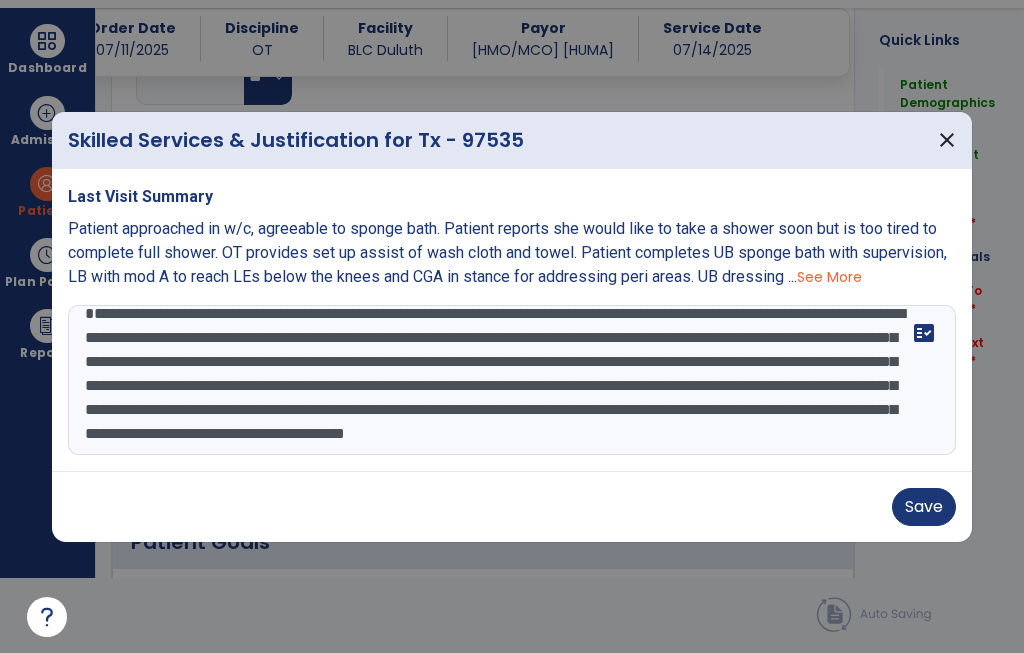 scroll, scrollTop: 48, scrollLeft: 0, axis: vertical 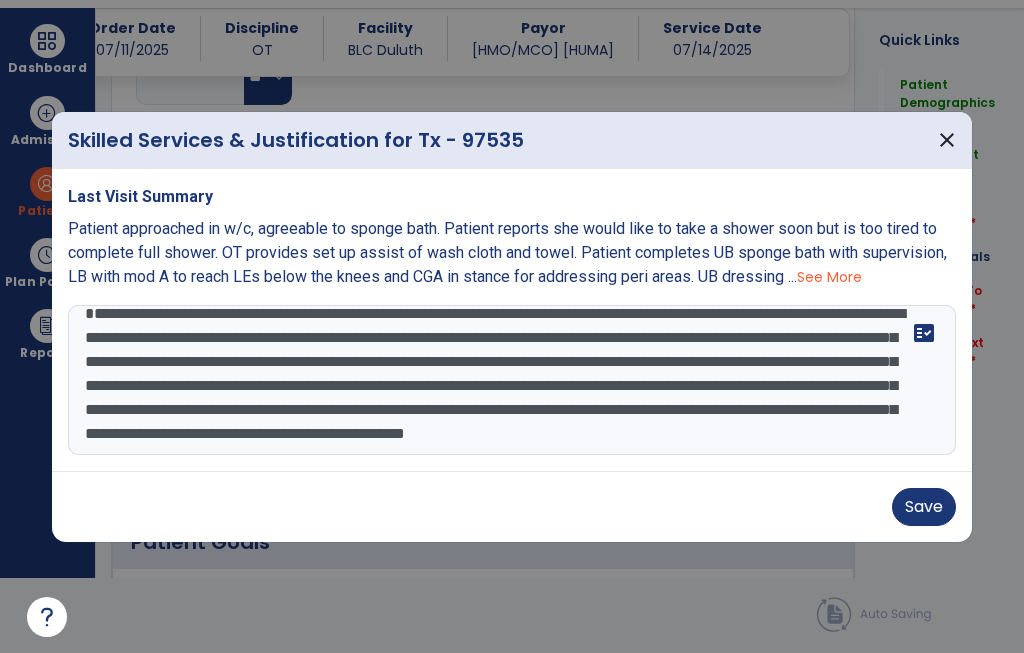 click on "**********" at bounding box center [512, 380] 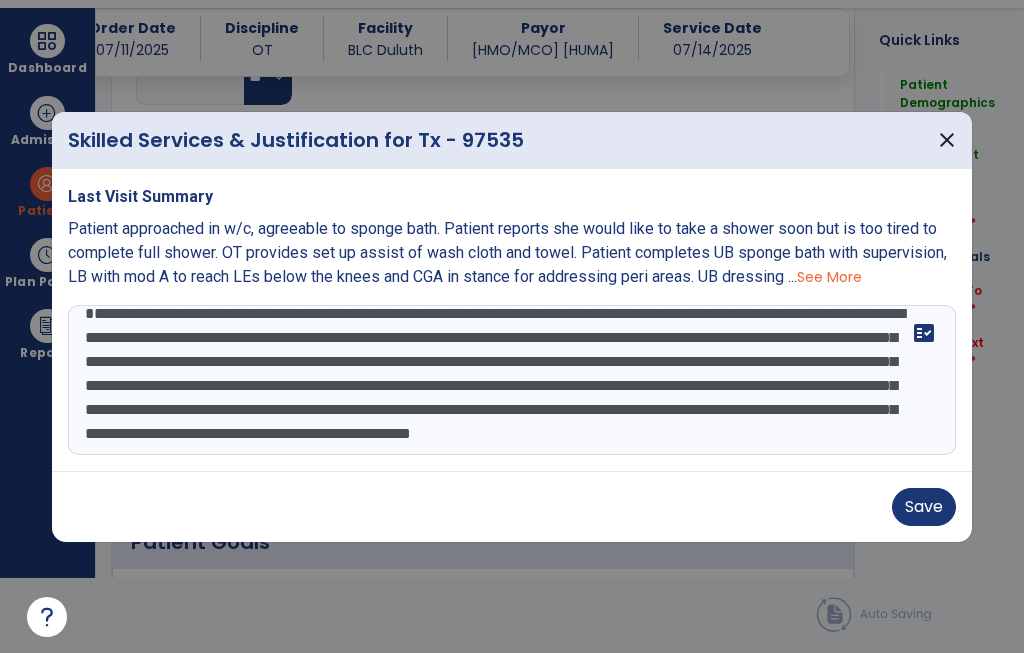 scroll, scrollTop: 69, scrollLeft: 0, axis: vertical 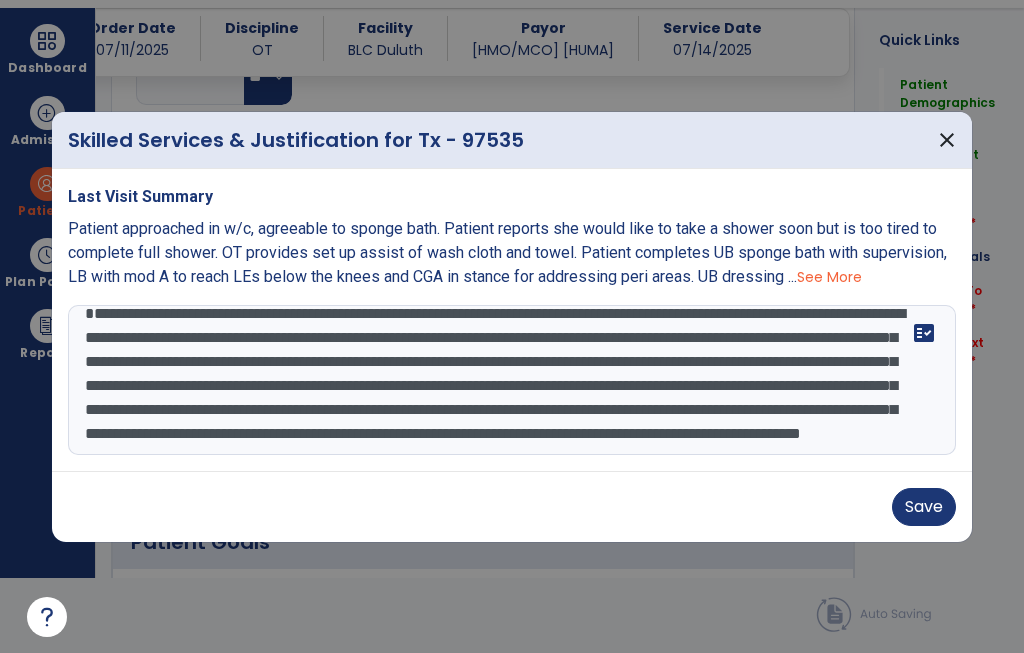 click on "**********" at bounding box center [512, 380] 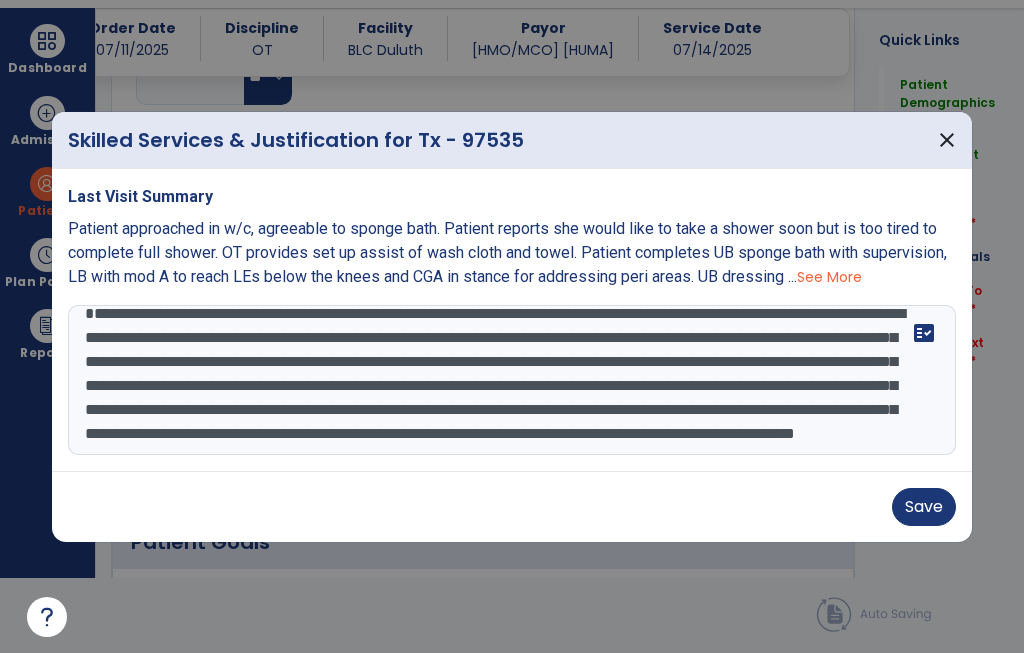 click on "**********" at bounding box center [512, 380] 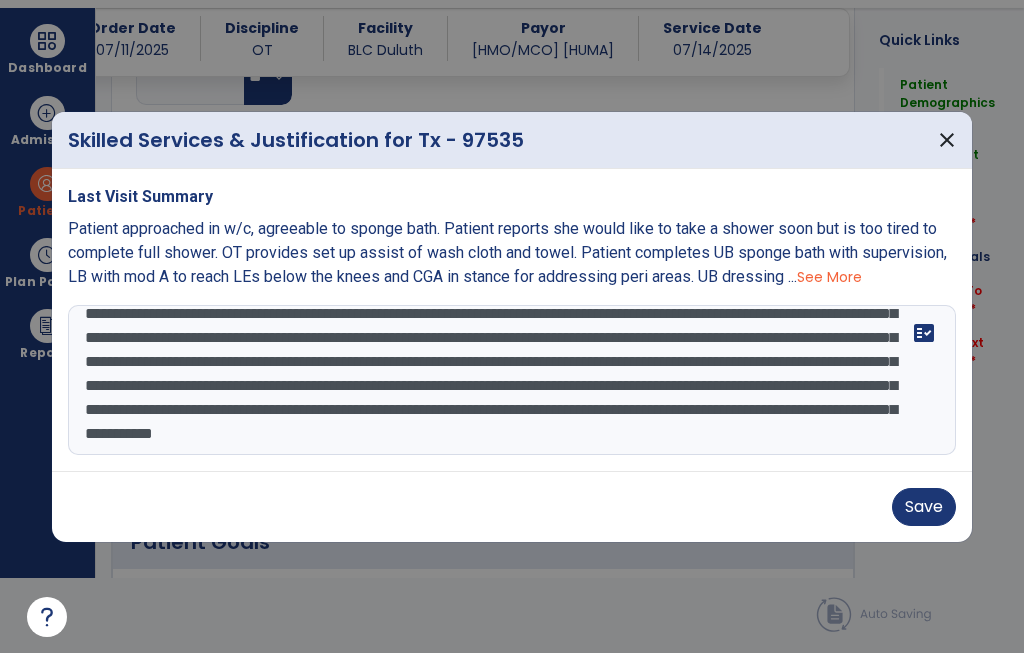 scroll, scrollTop: 88, scrollLeft: 0, axis: vertical 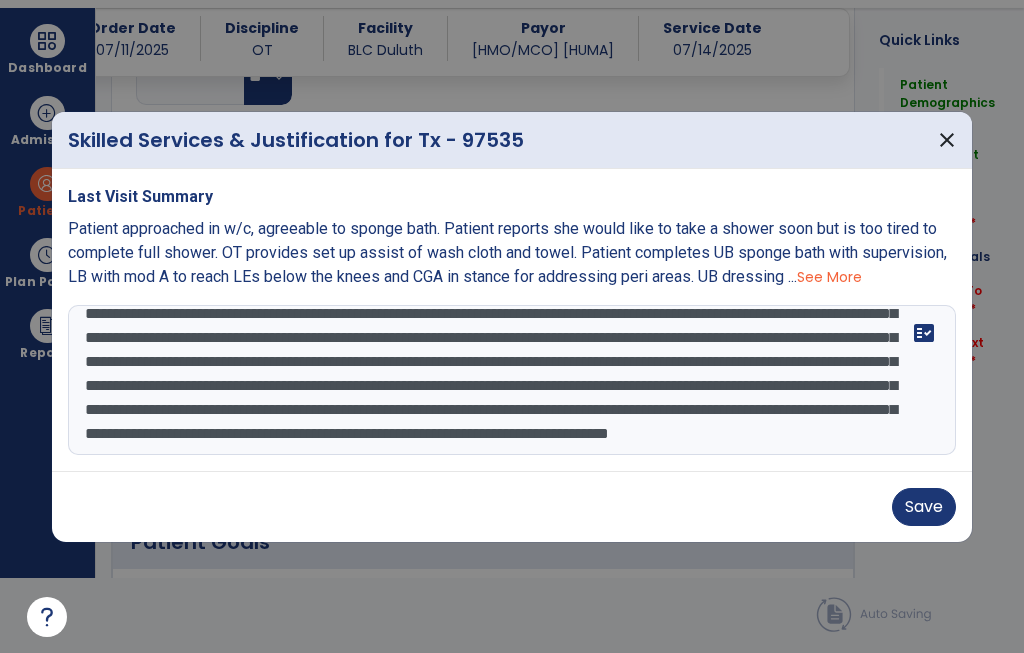 click on "**********" at bounding box center (512, 380) 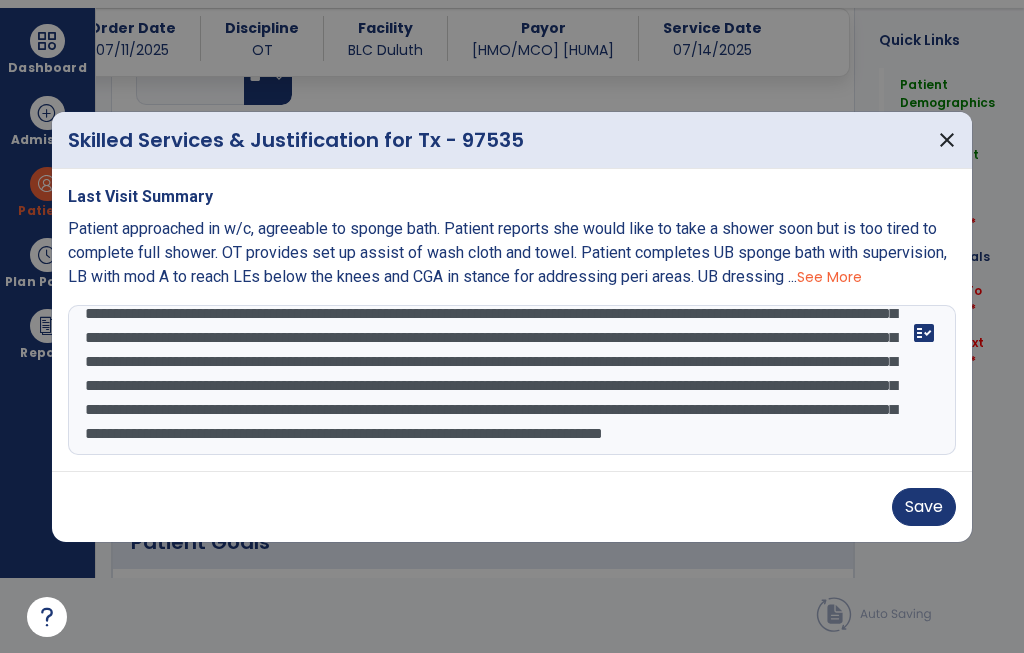 type on "**********" 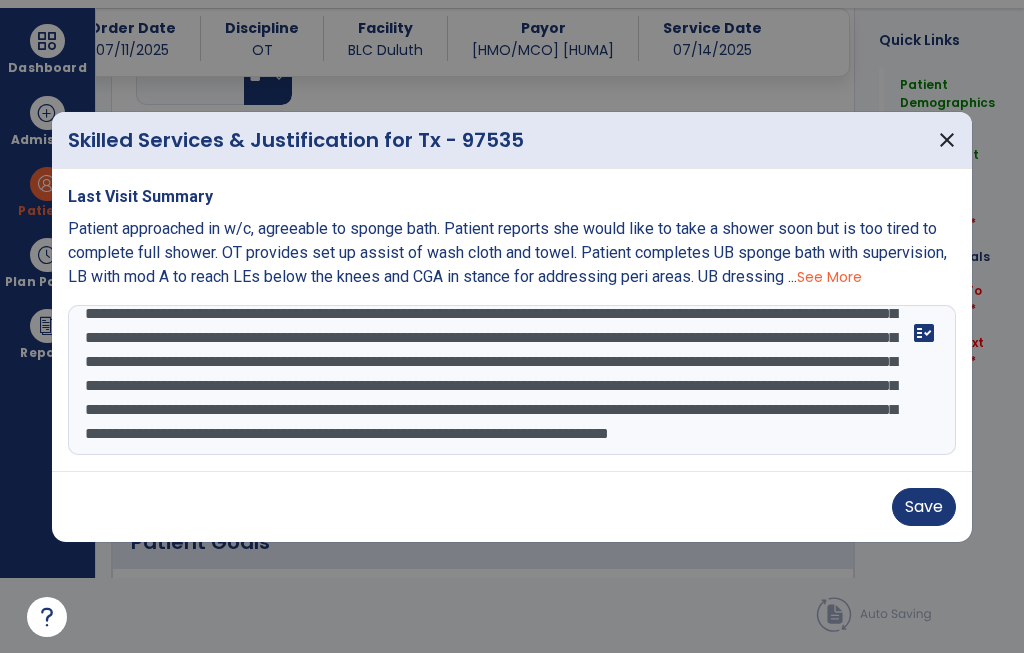 click on "**********" at bounding box center [512, 380] 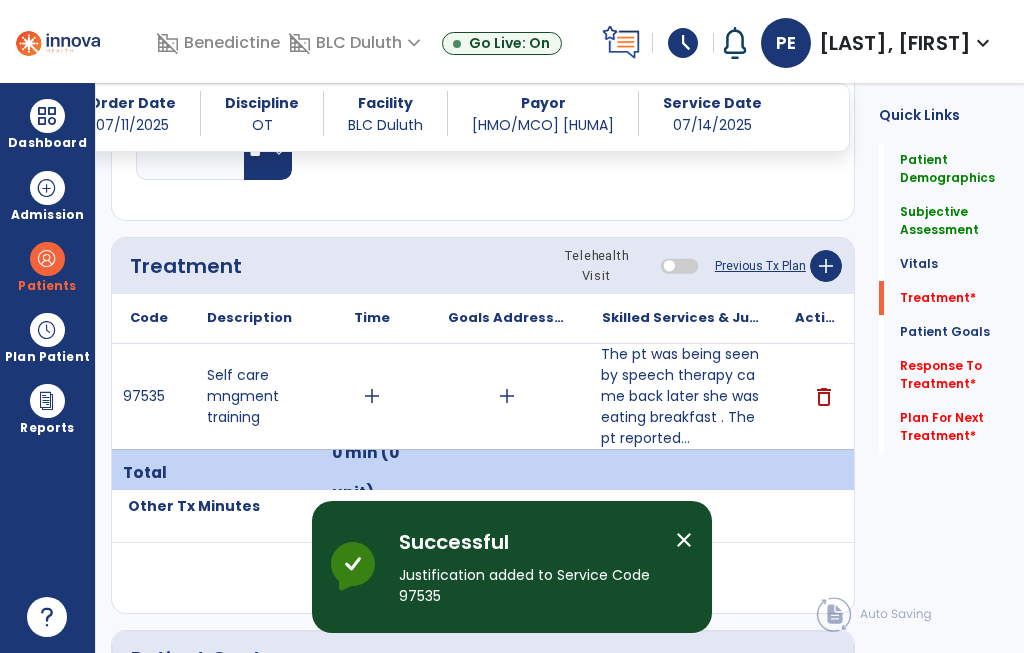 scroll, scrollTop: 75, scrollLeft: 0, axis: vertical 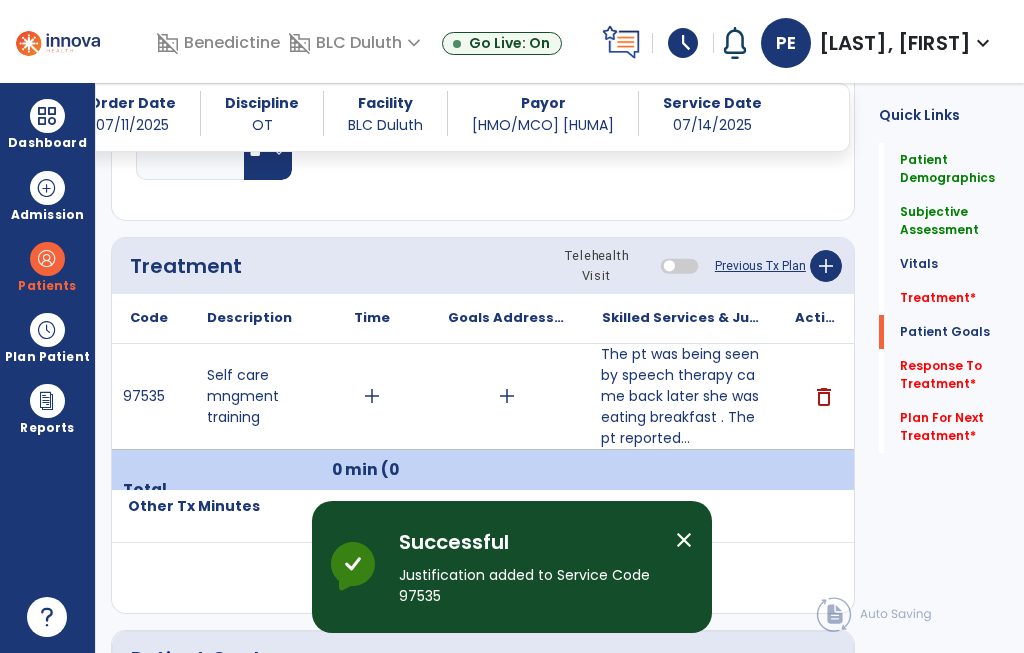 click on "Response To Treatment   *" 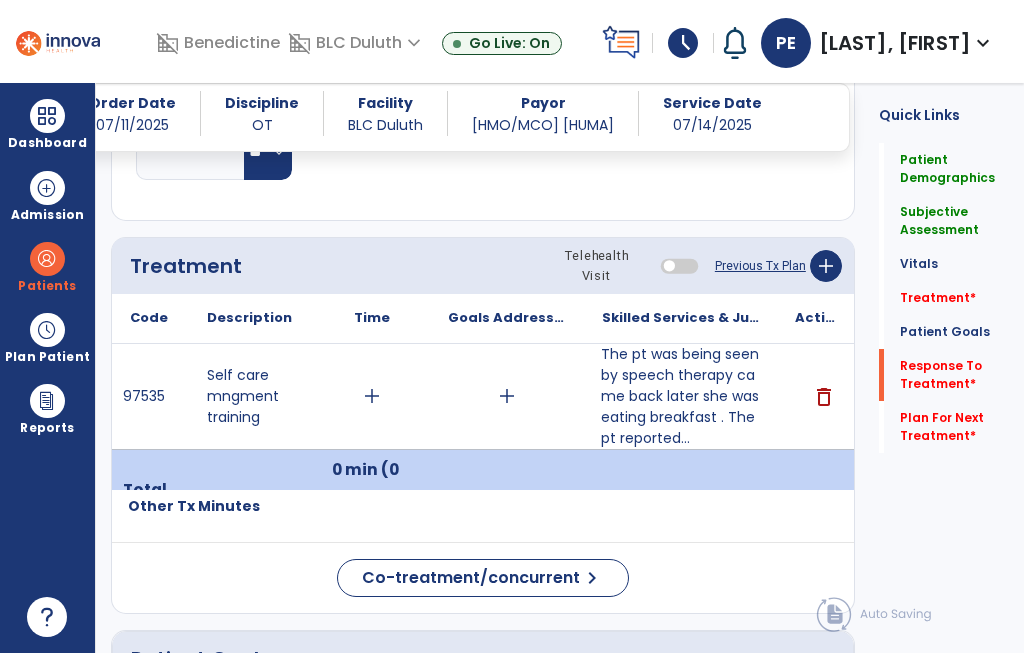 scroll, scrollTop: 2940, scrollLeft: 0, axis: vertical 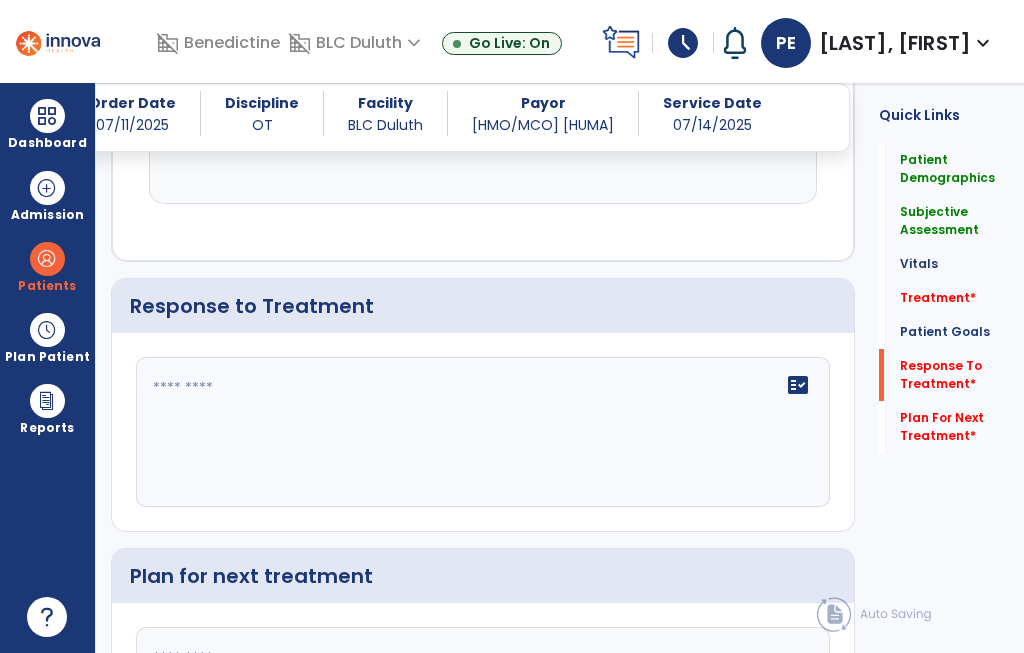 click on "fact_check" 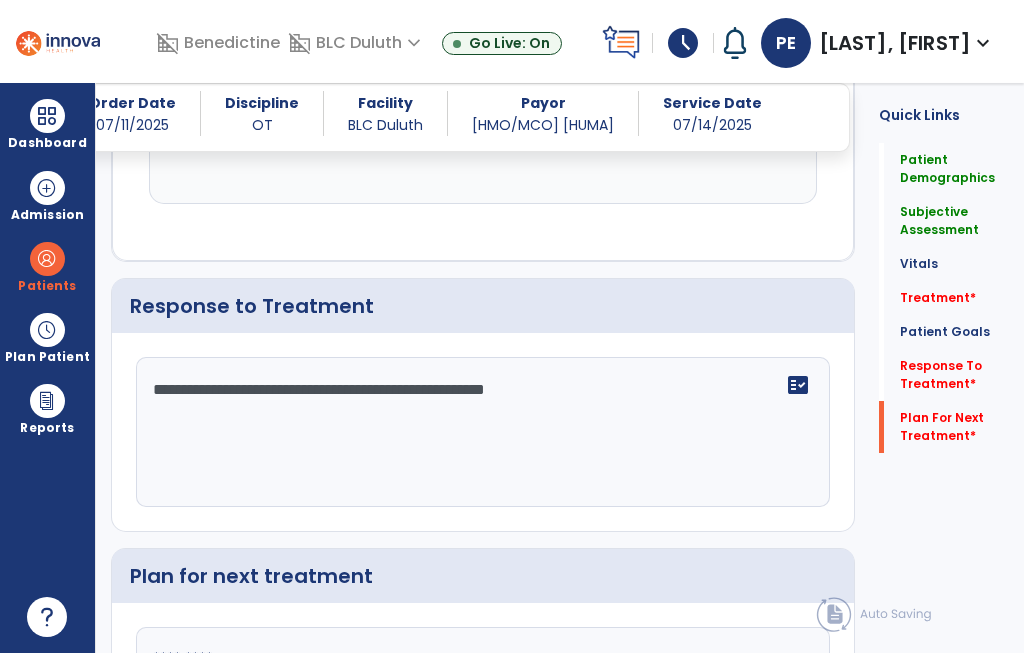 type on "**********" 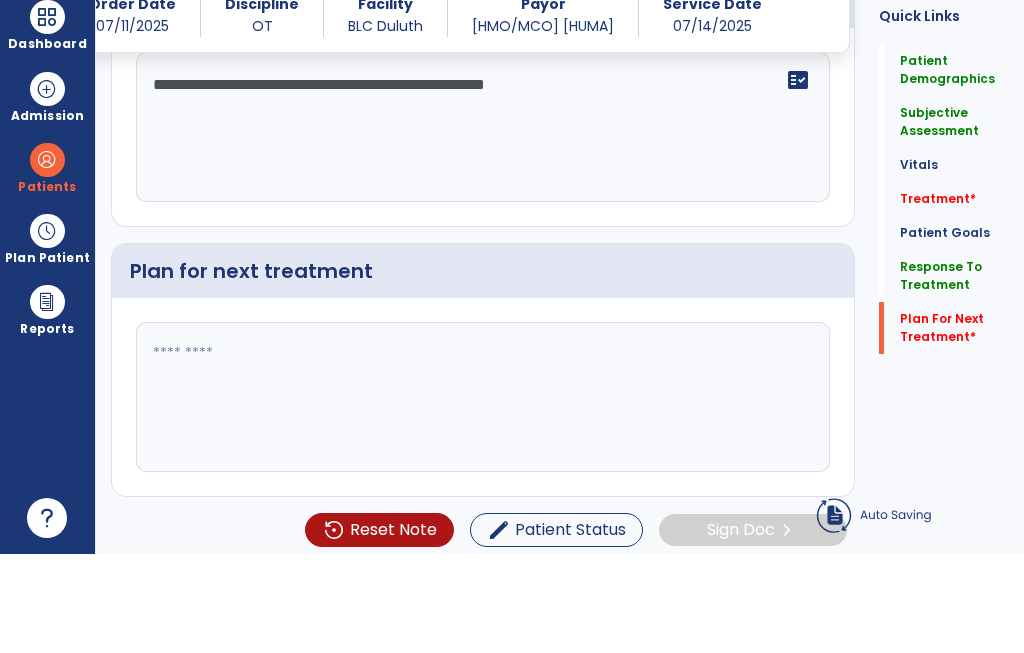 click 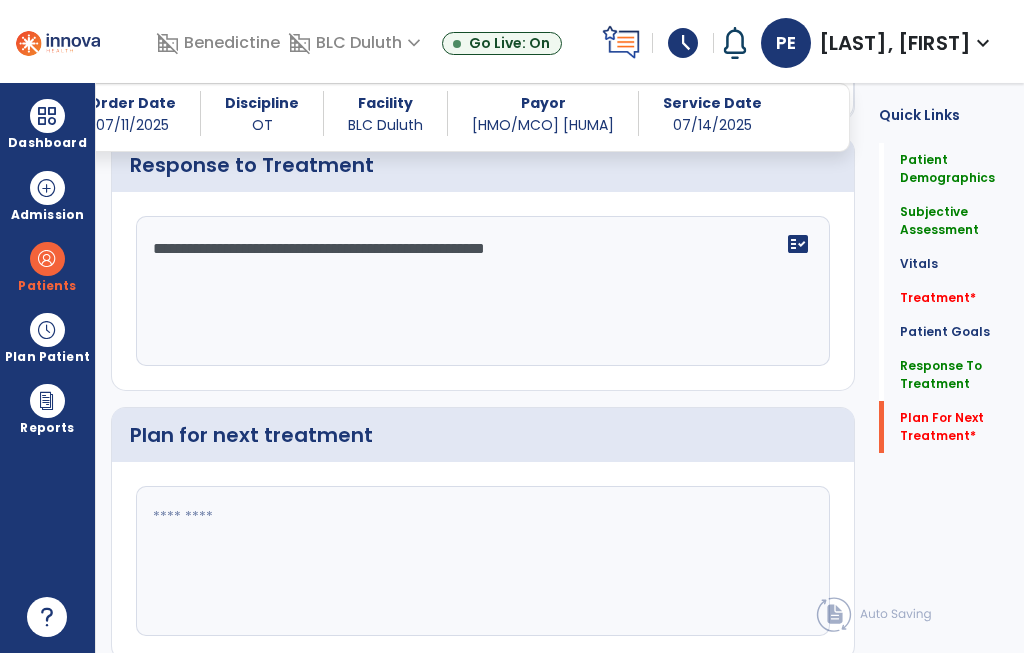 click 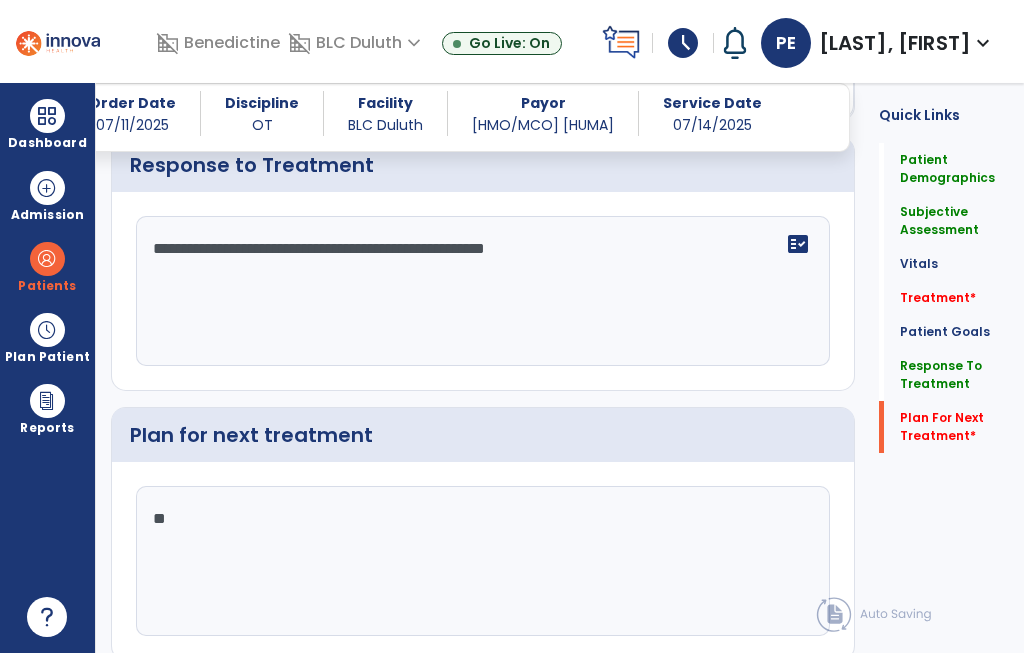 type on "*" 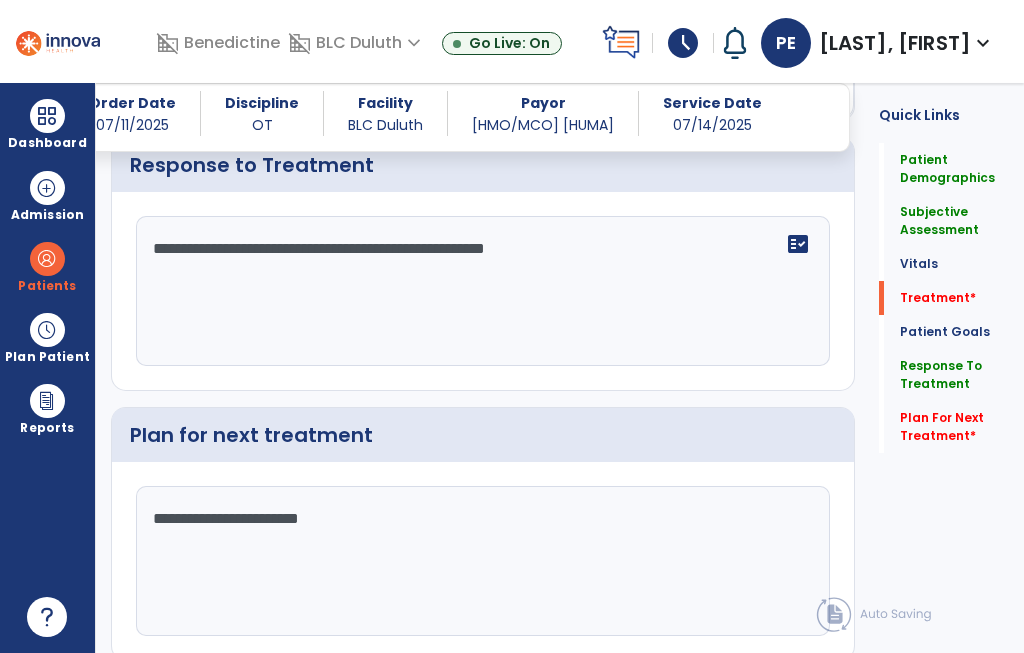 type on "**********" 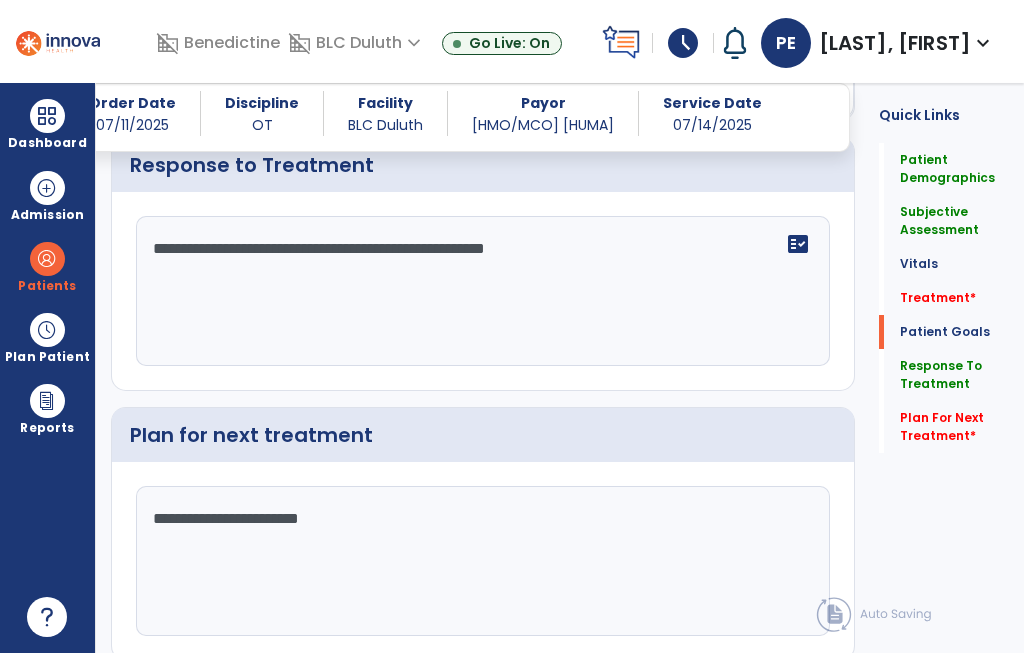scroll, scrollTop: 1033, scrollLeft: 0, axis: vertical 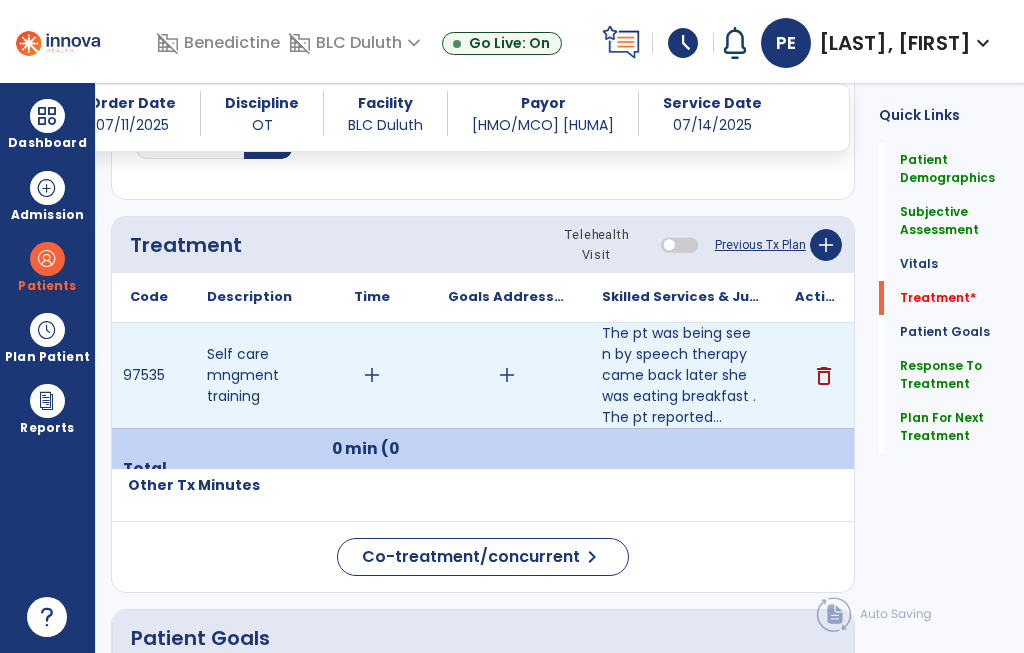 click on "add" at bounding box center [372, 375] 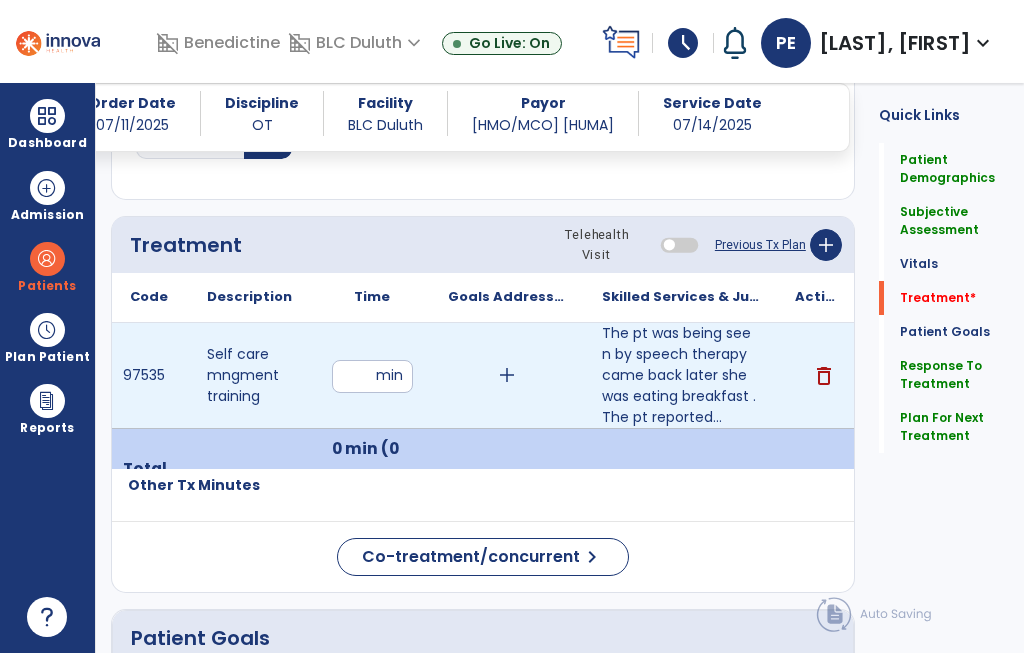 scroll, scrollTop: 6, scrollLeft: 0, axis: vertical 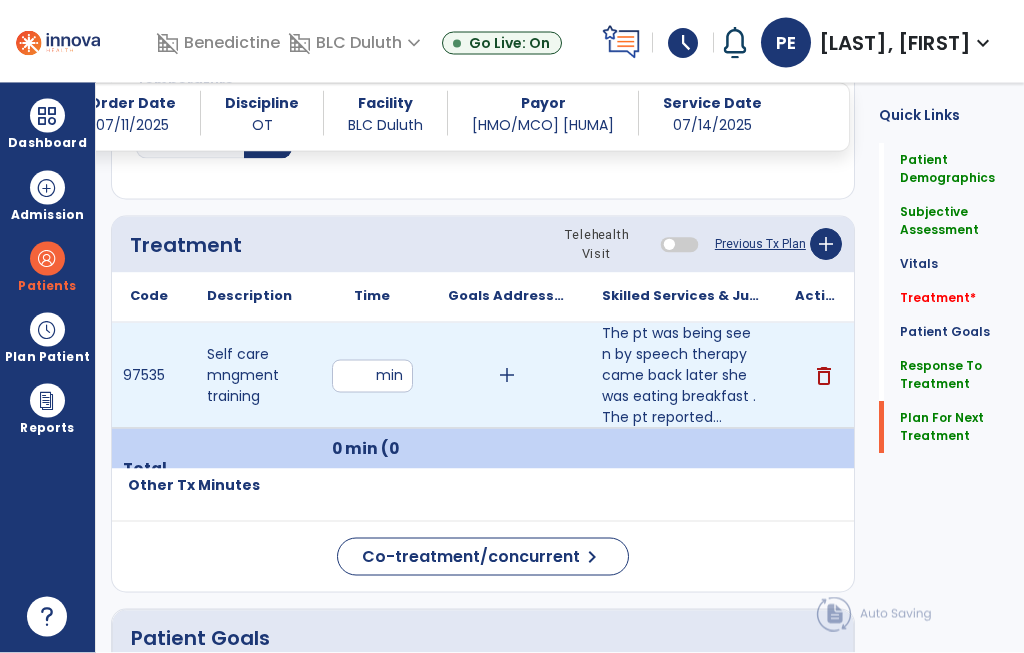 click on "Plan For Next Treatment" 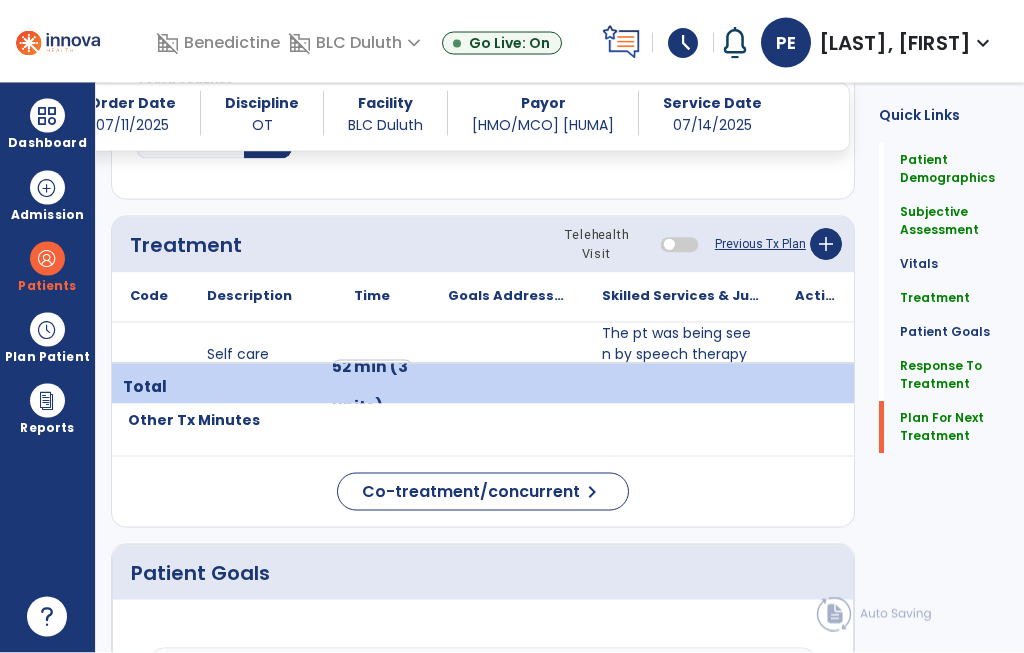 scroll, scrollTop: 3081, scrollLeft: 0, axis: vertical 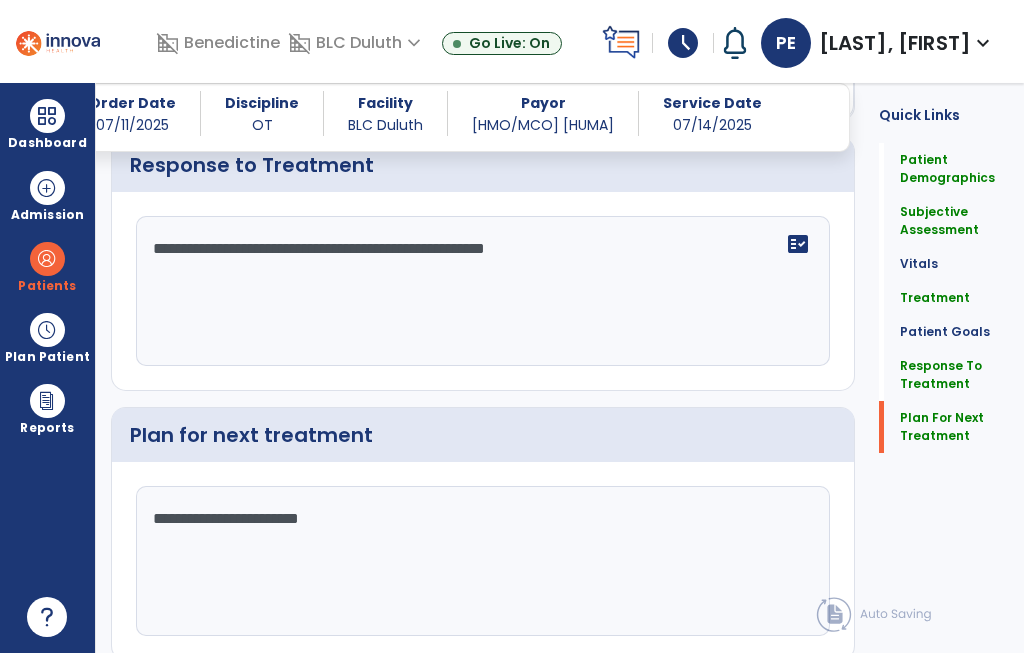 click on "Sign Doc" 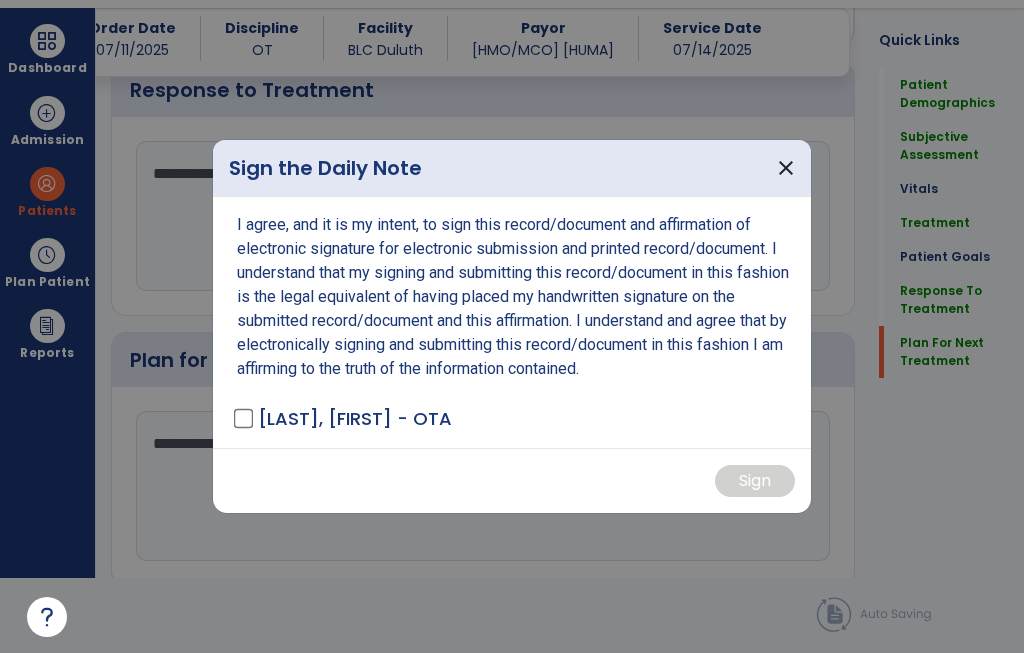 scroll, scrollTop: 0, scrollLeft: 0, axis: both 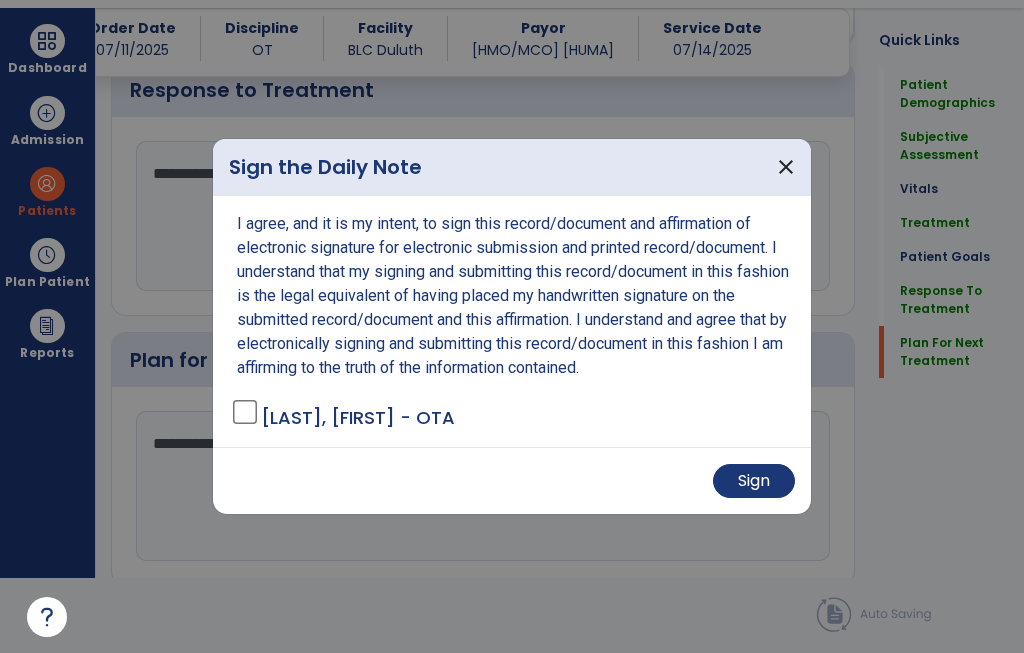 click on "Sign" at bounding box center [754, 481] 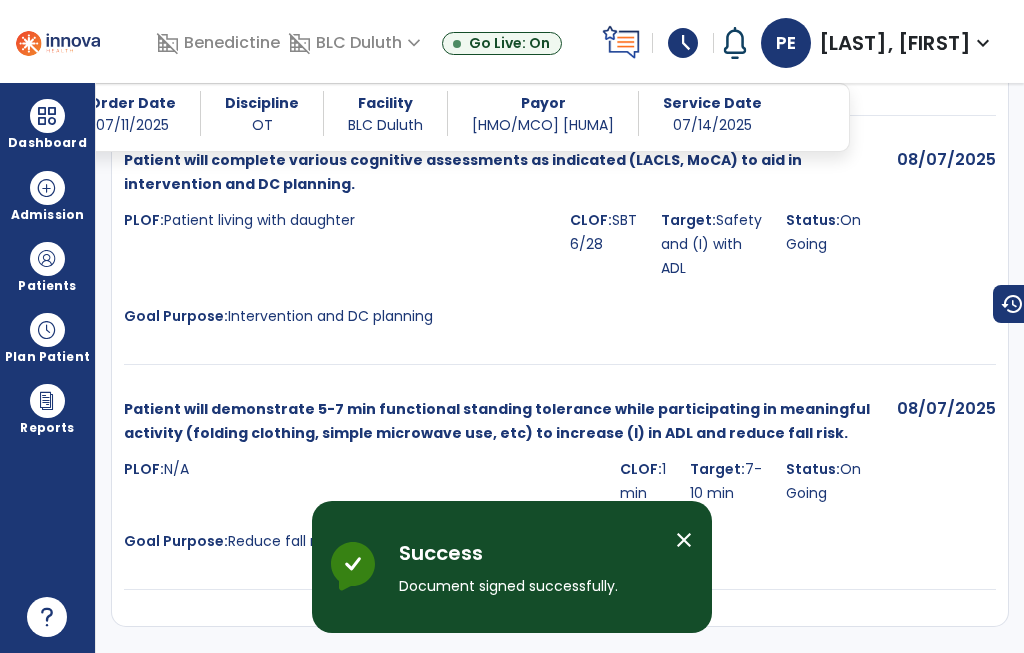 scroll, scrollTop: 75, scrollLeft: 0, axis: vertical 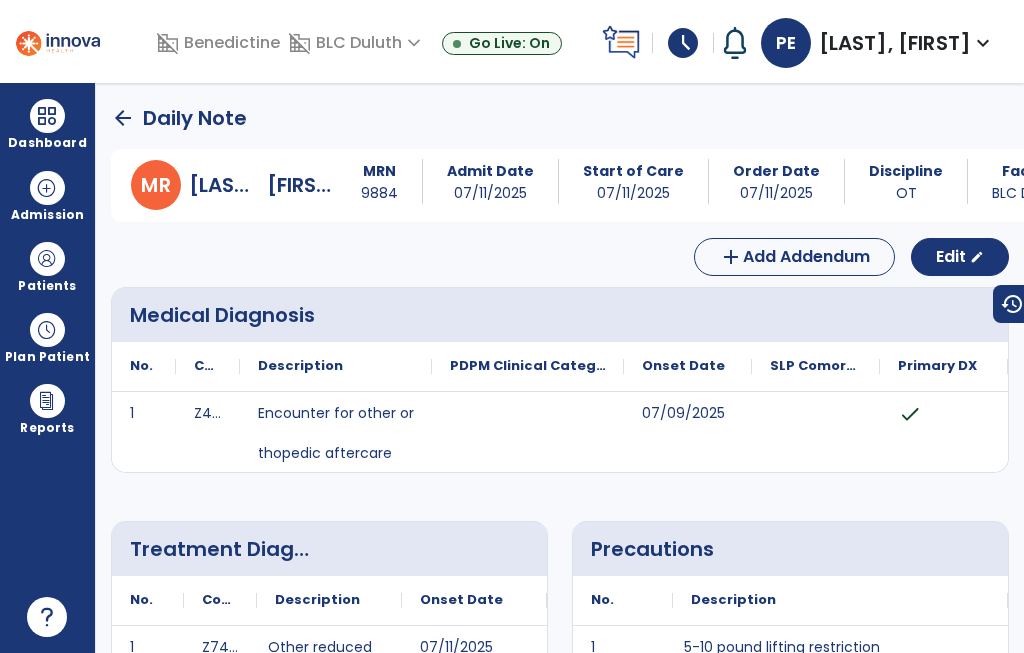 click on "arrow_back" 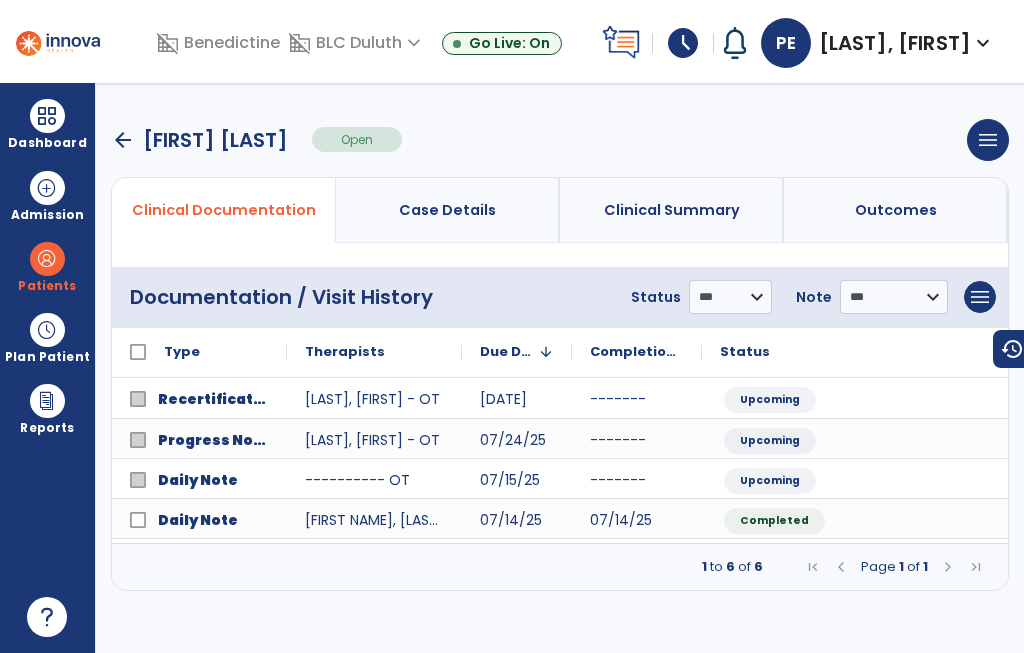 click on "arrow_back" at bounding box center (123, 140) 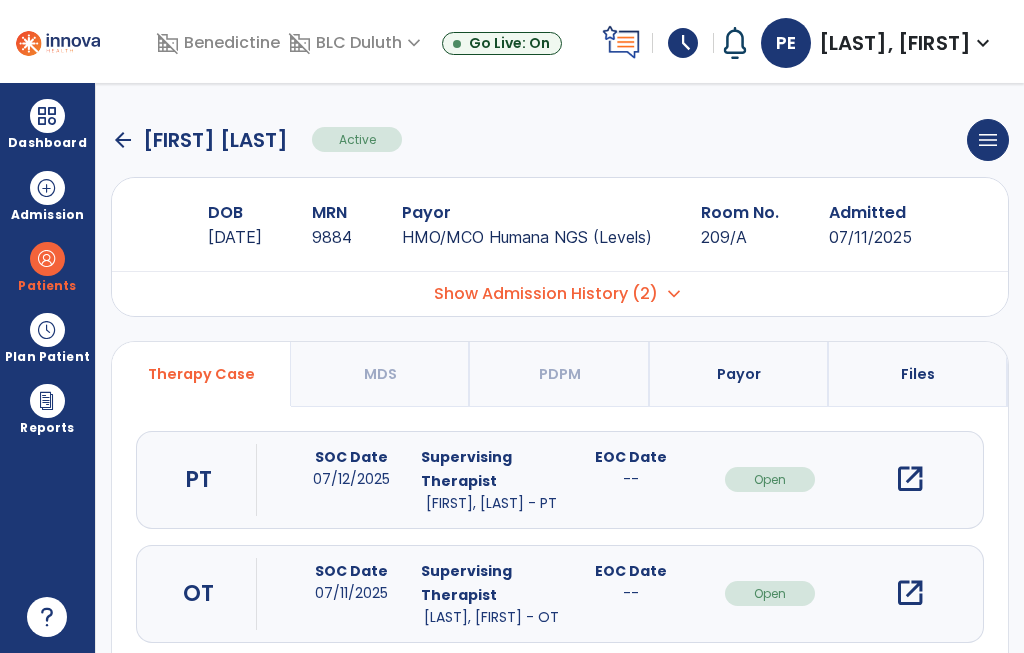 click on "arrow_back" 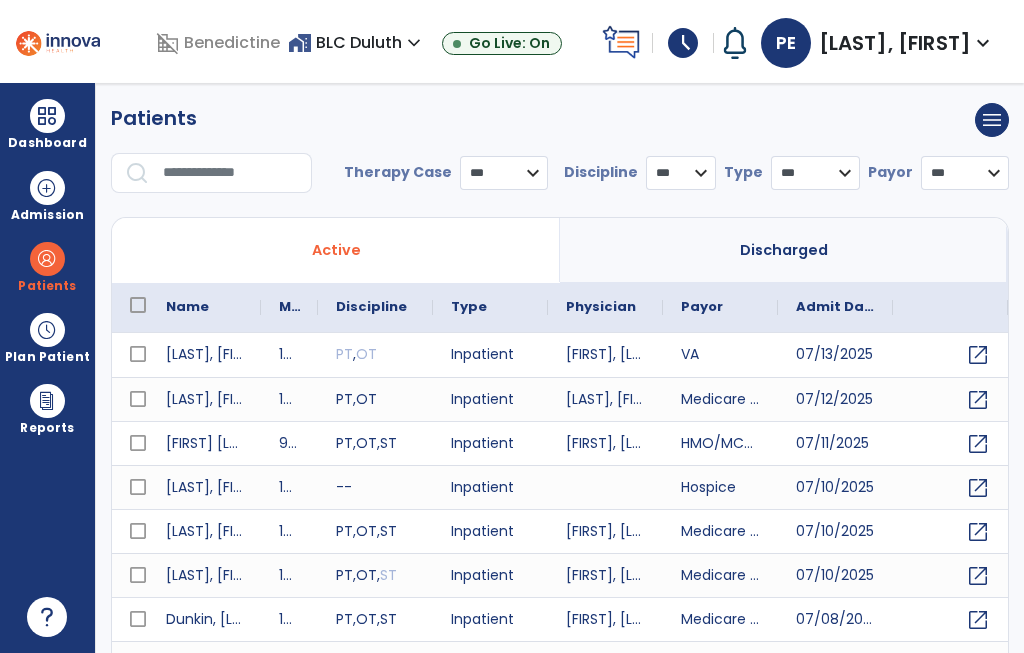 click at bounding box center (230, 173) 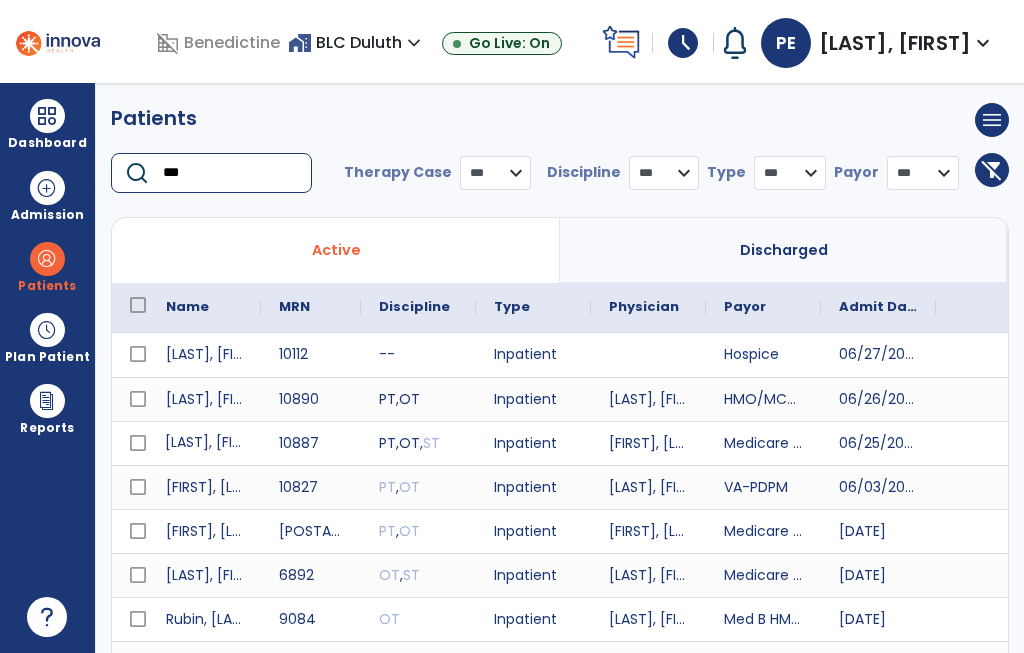 type on "***" 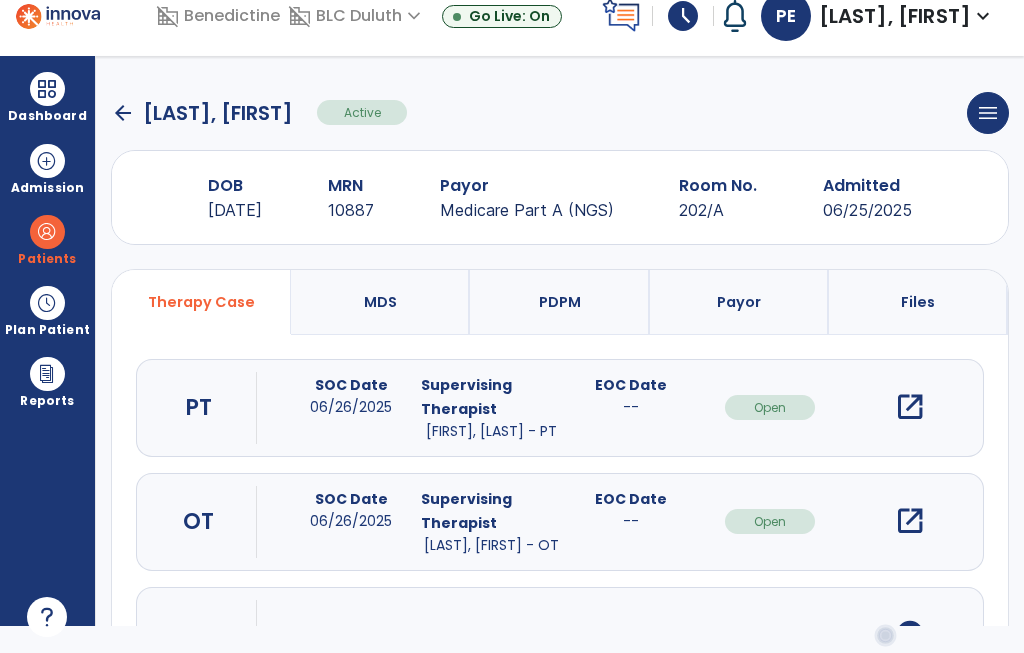 click on "open_in_new" at bounding box center (910, 521) 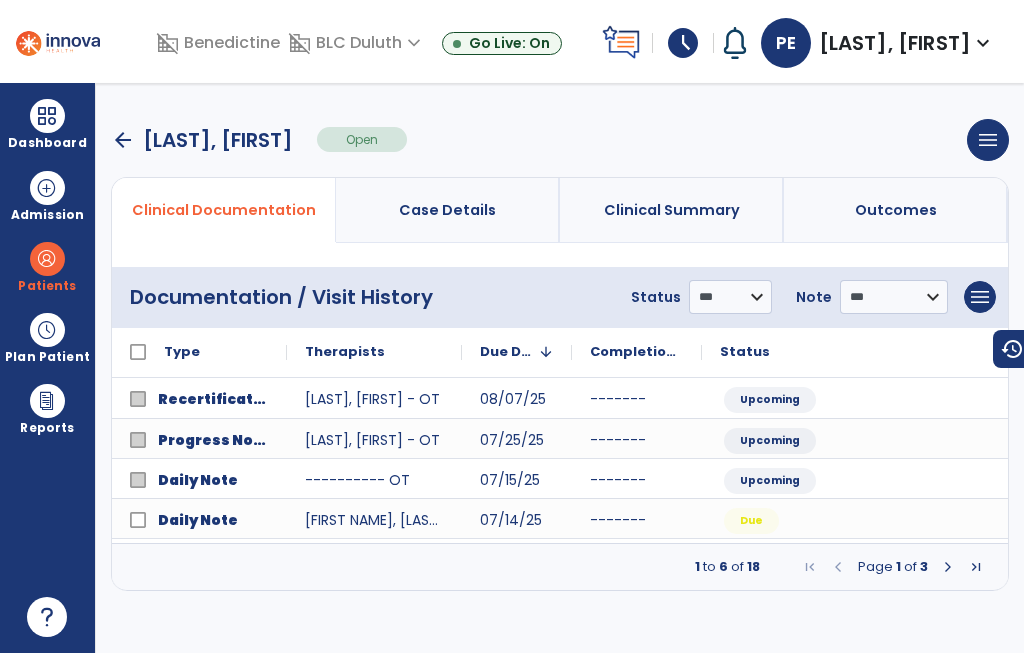 click at bounding box center (948, 567) 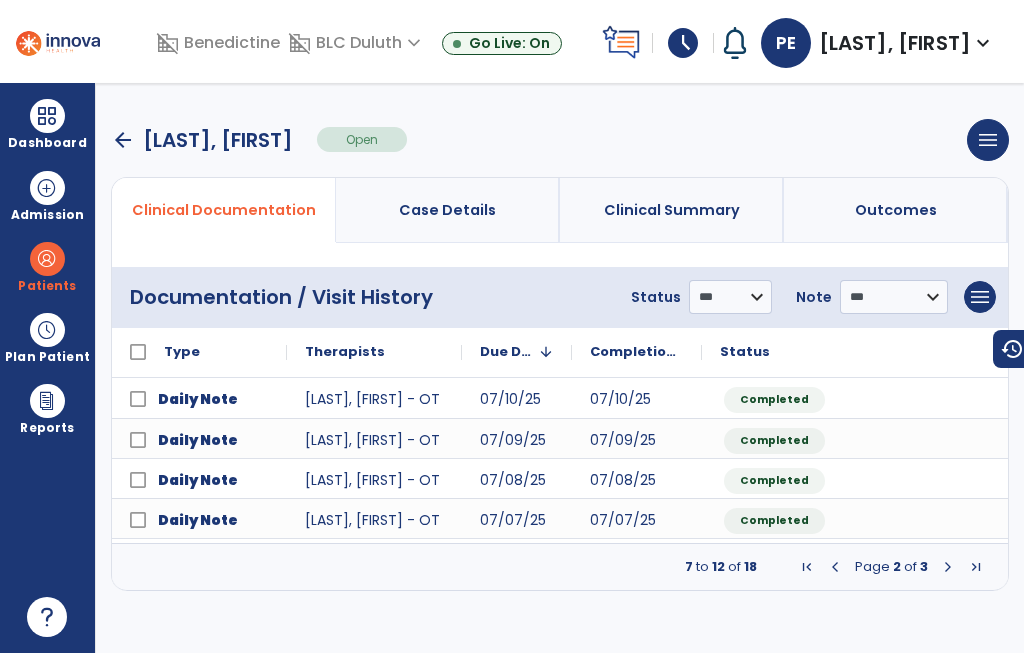 click at bounding box center (948, 567) 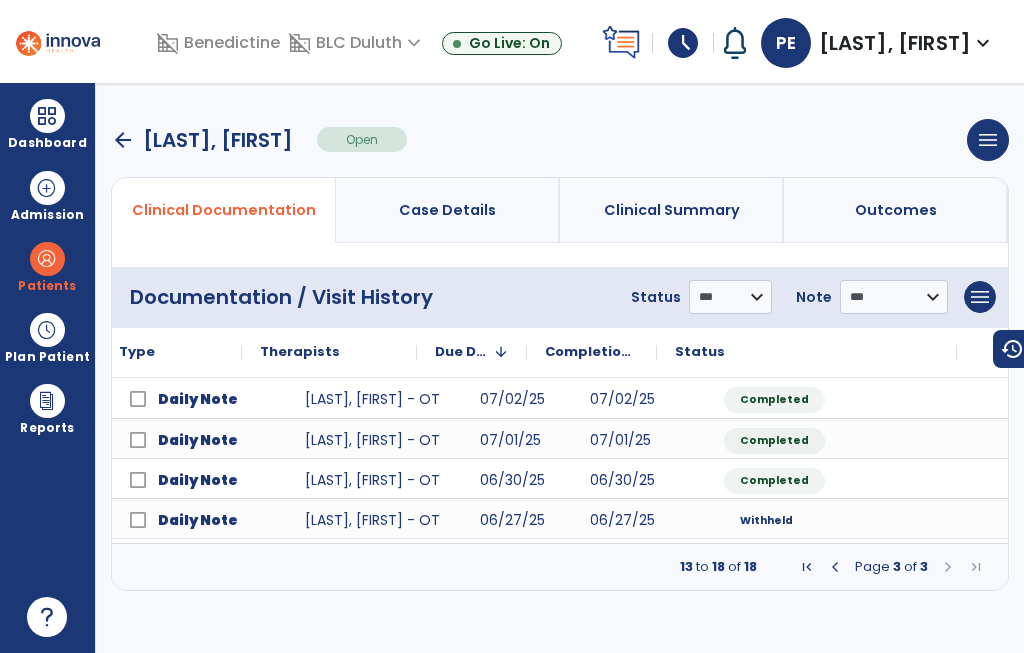 scroll, scrollTop: 0, scrollLeft: 66, axis: horizontal 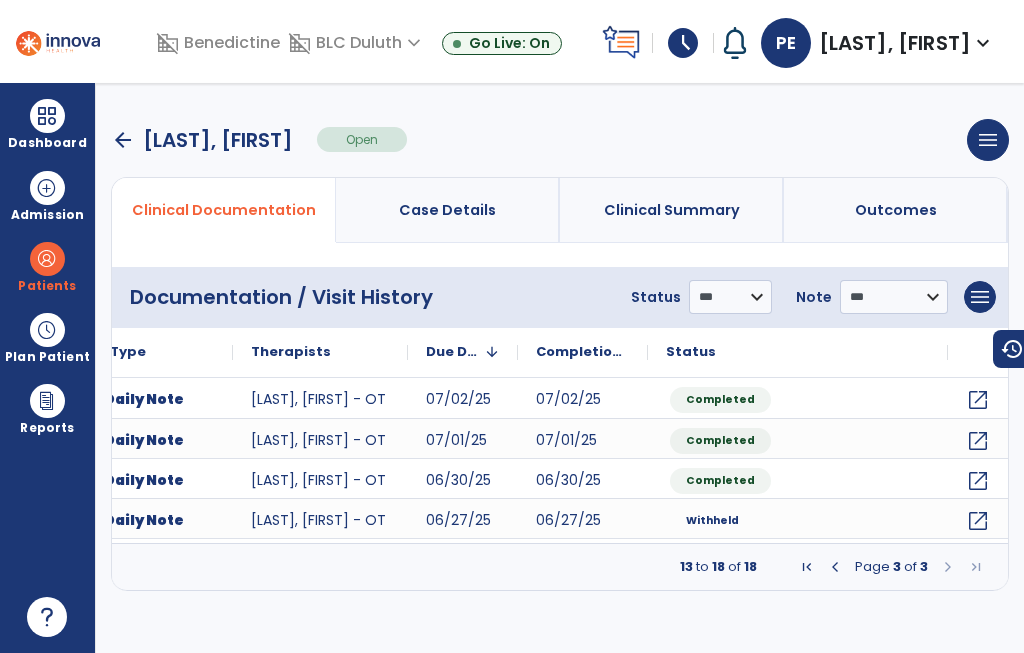 click on "open_in_new" 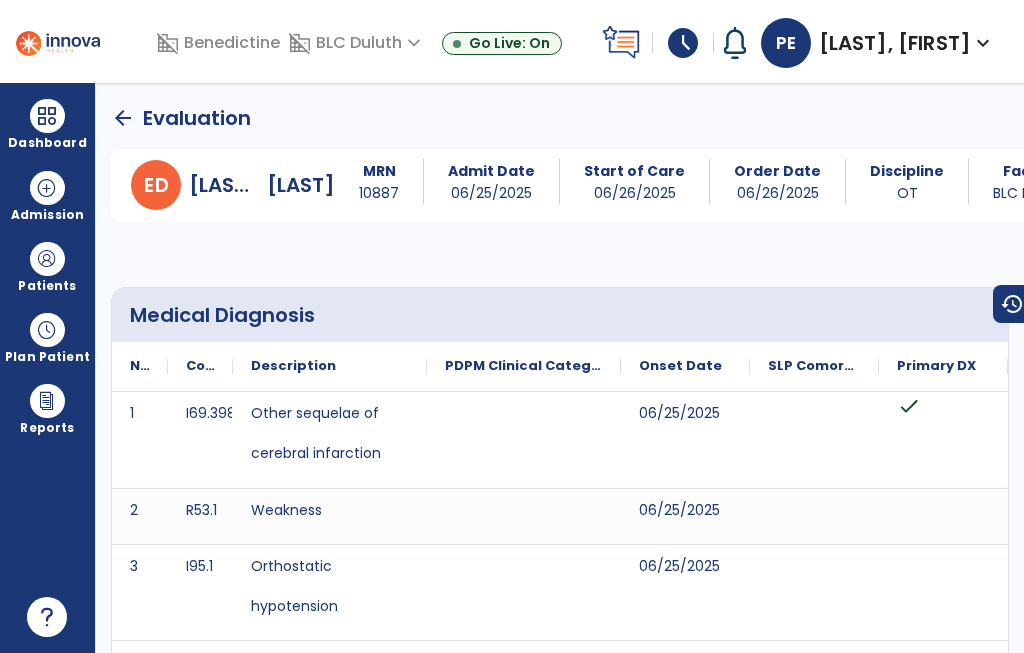 scroll, scrollTop: 0, scrollLeft: 0, axis: both 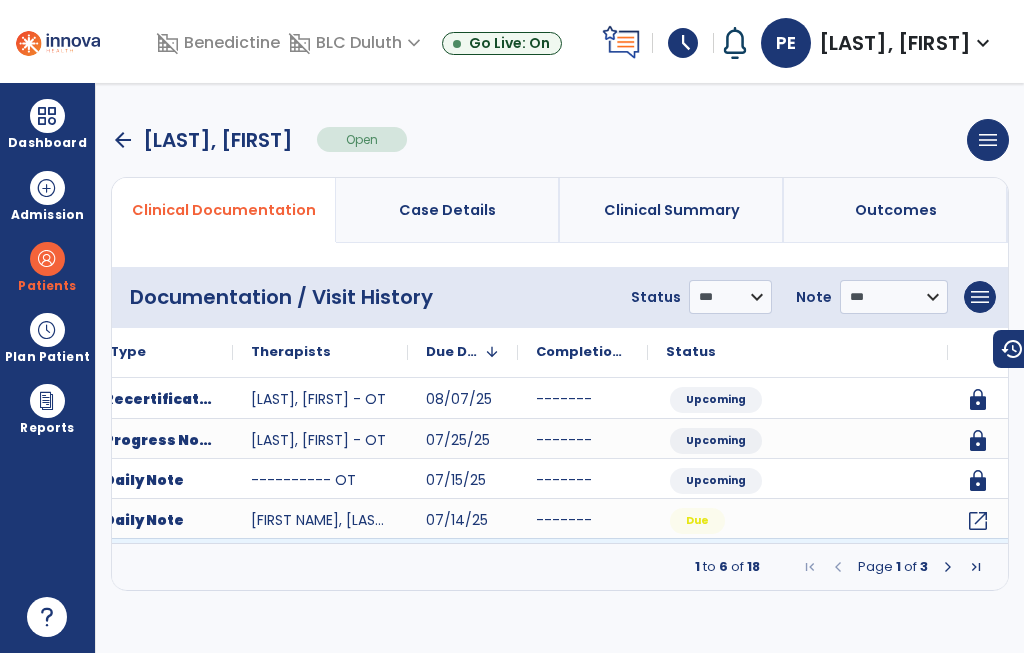 click on "open_in_new" 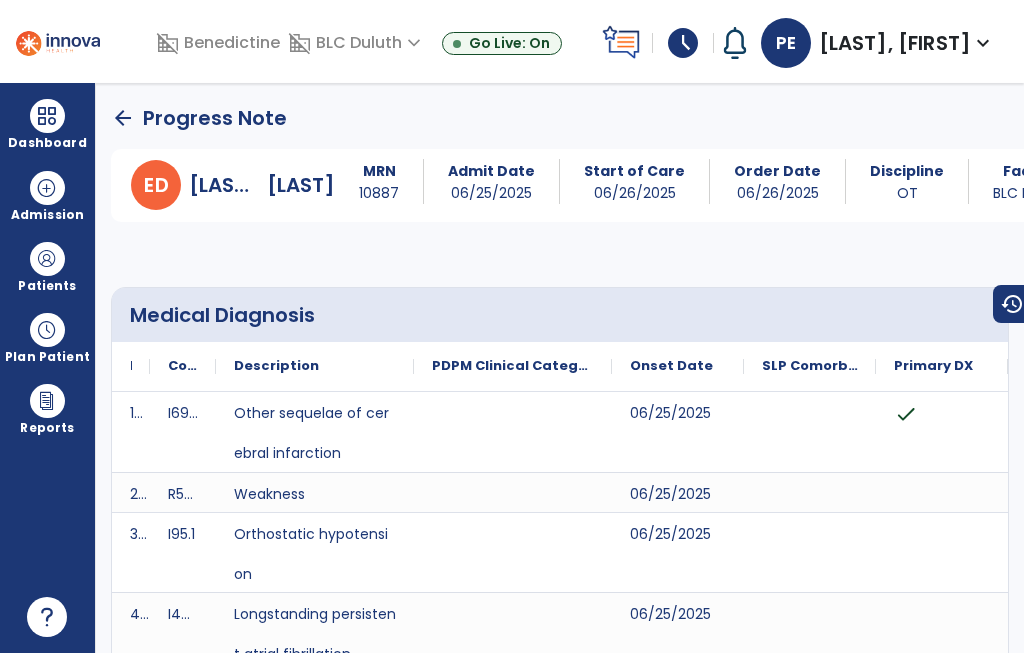 scroll, scrollTop: -171, scrollLeft: 0, axis: vertical 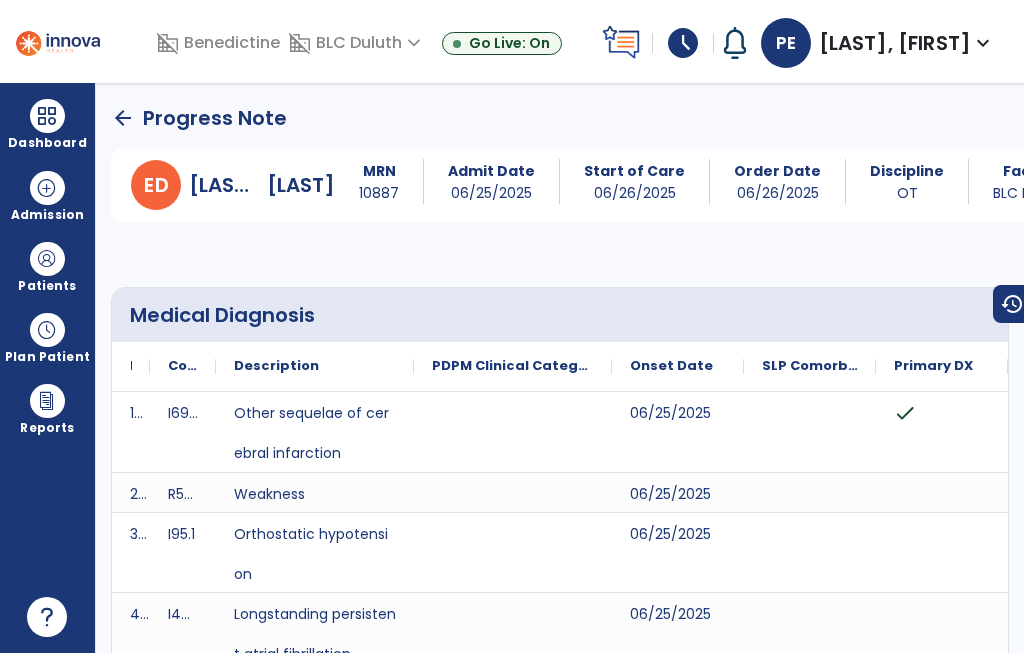 click on "arrow_back" 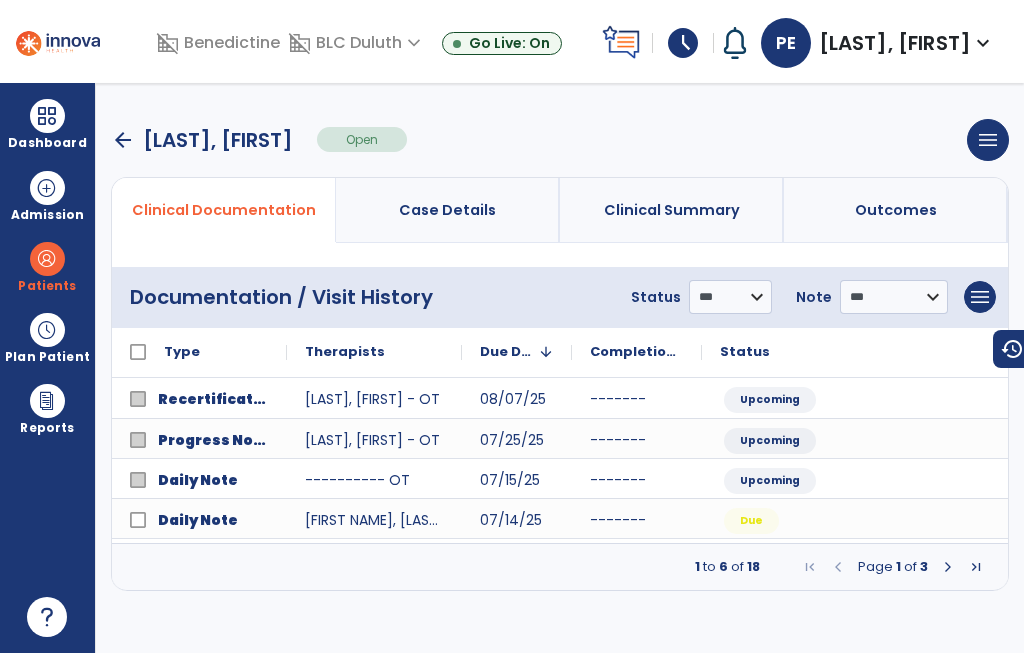 click on "**********" at bounding box center [560, 368] 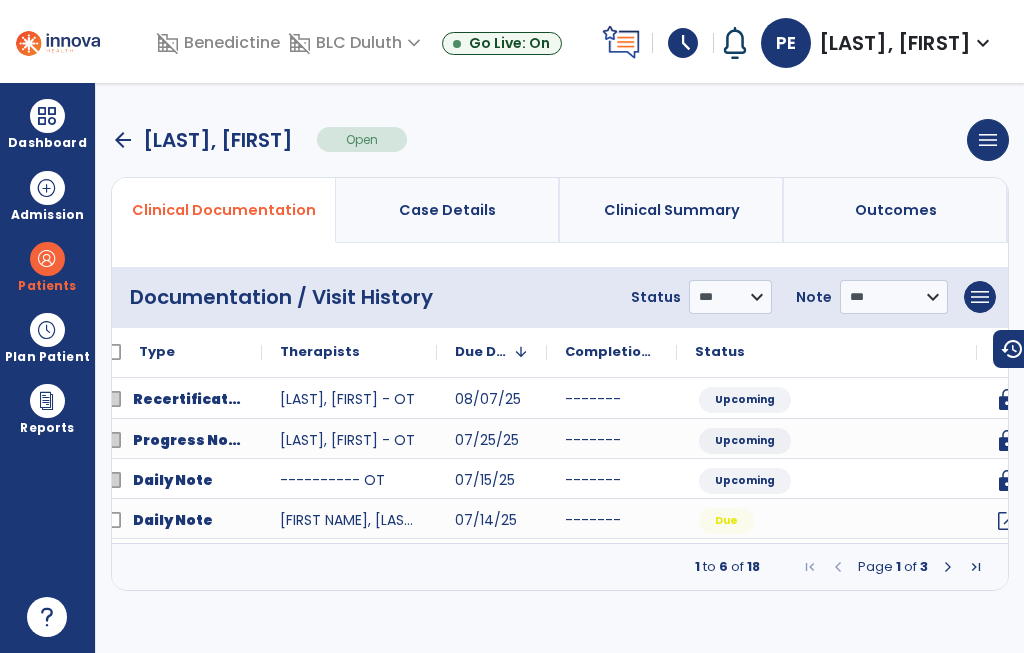 scroll, scrollTop: 0, scrollLeft: 35, axis: horizontal 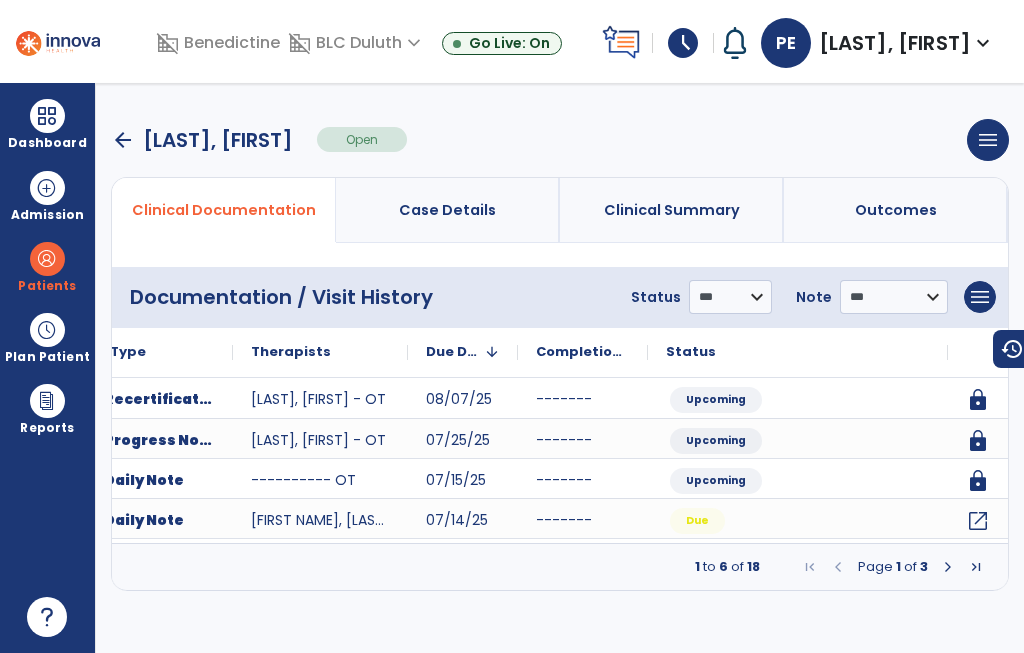 click on "open_in_new" 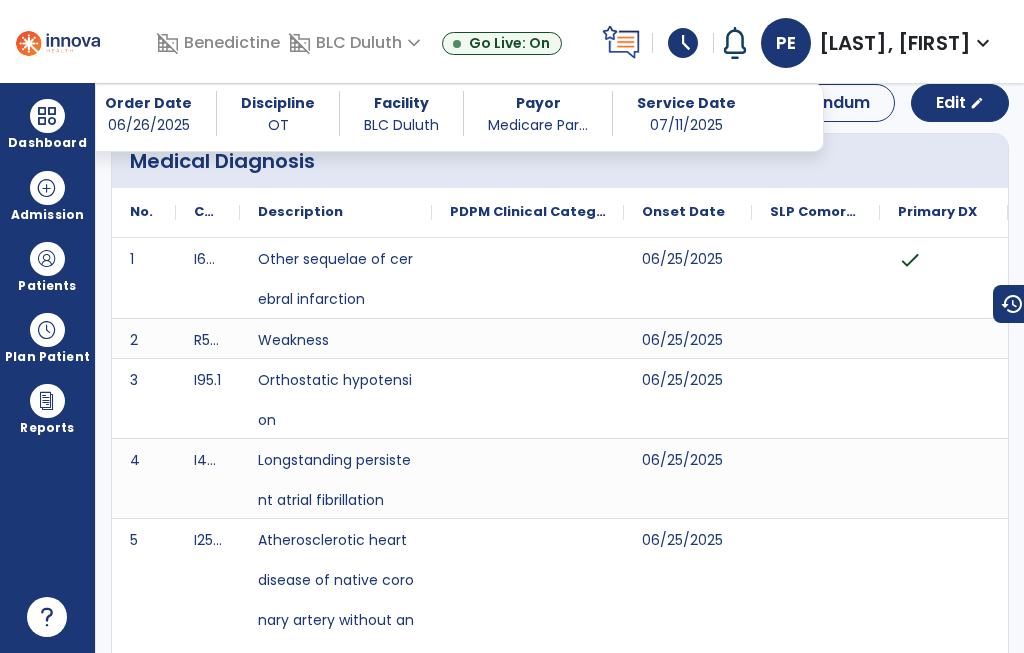 scroll, scrollTop: 106, scrollLeft: 0, axis: vertical 